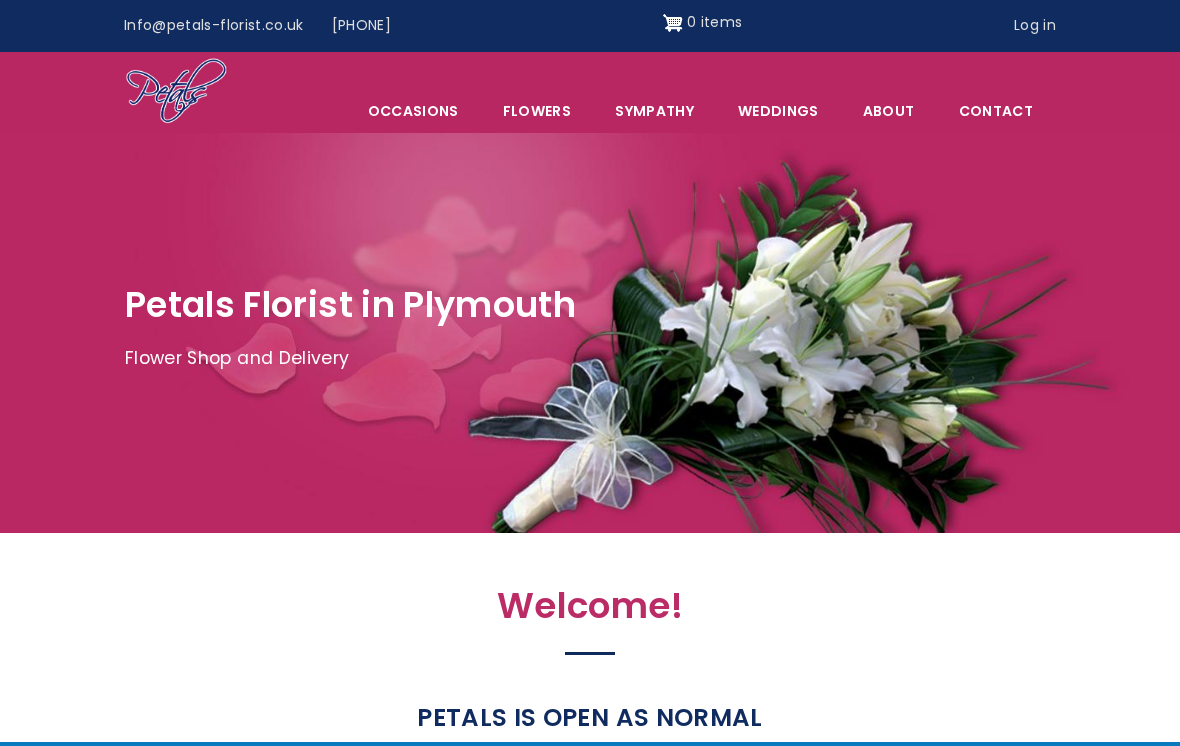 scroll, scrollTop: 0, scrollLeft: 0, axis: both 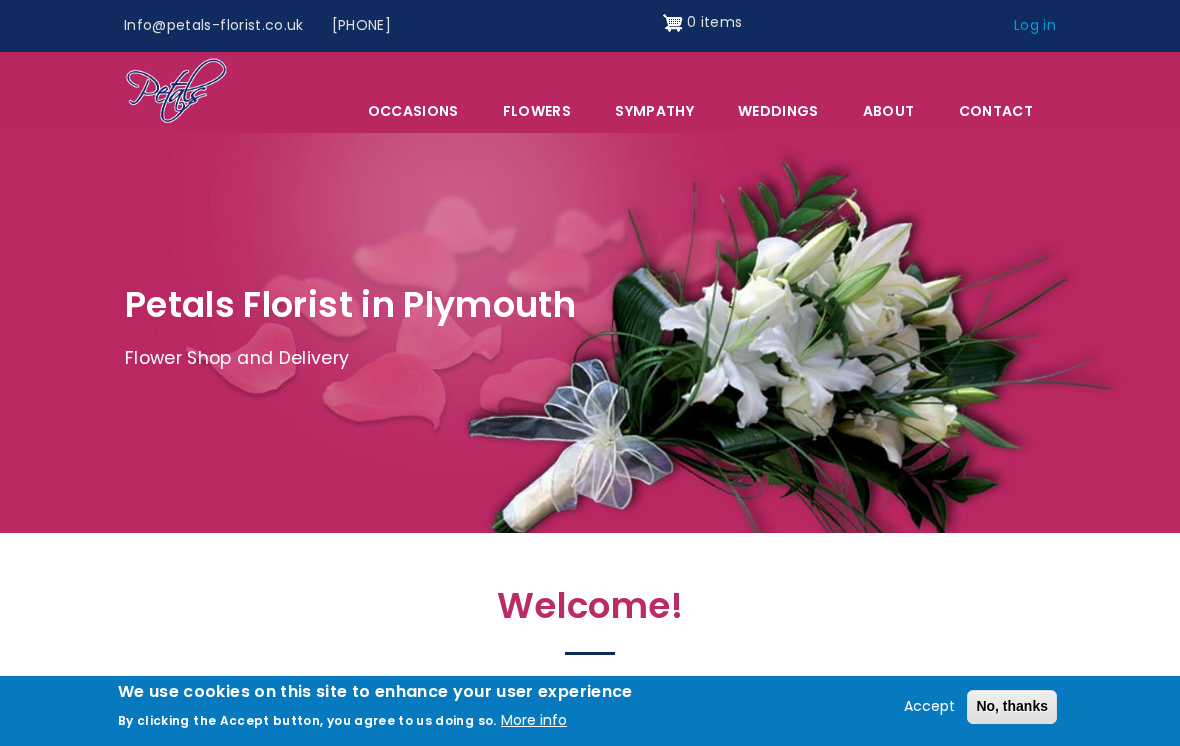 click on "Log in" at bounding box center (1035, 26) 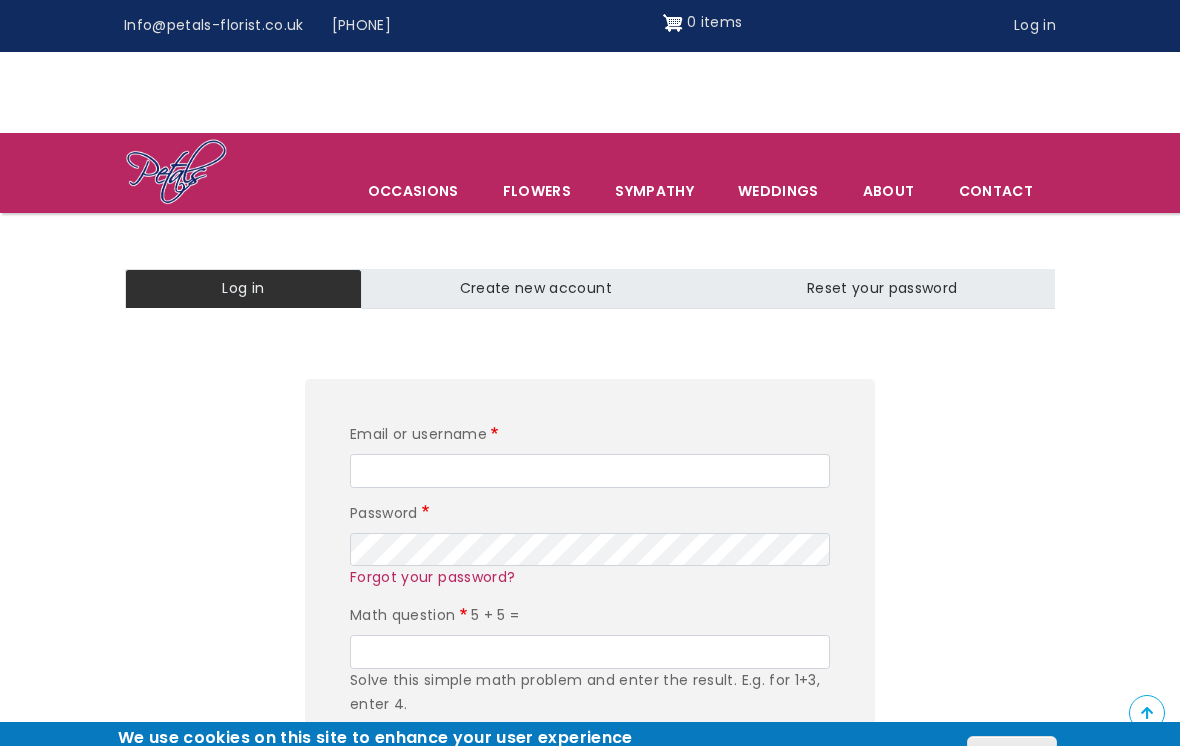 scroll, scrollTop: 194, scrollLeft: 0, axis: vertical 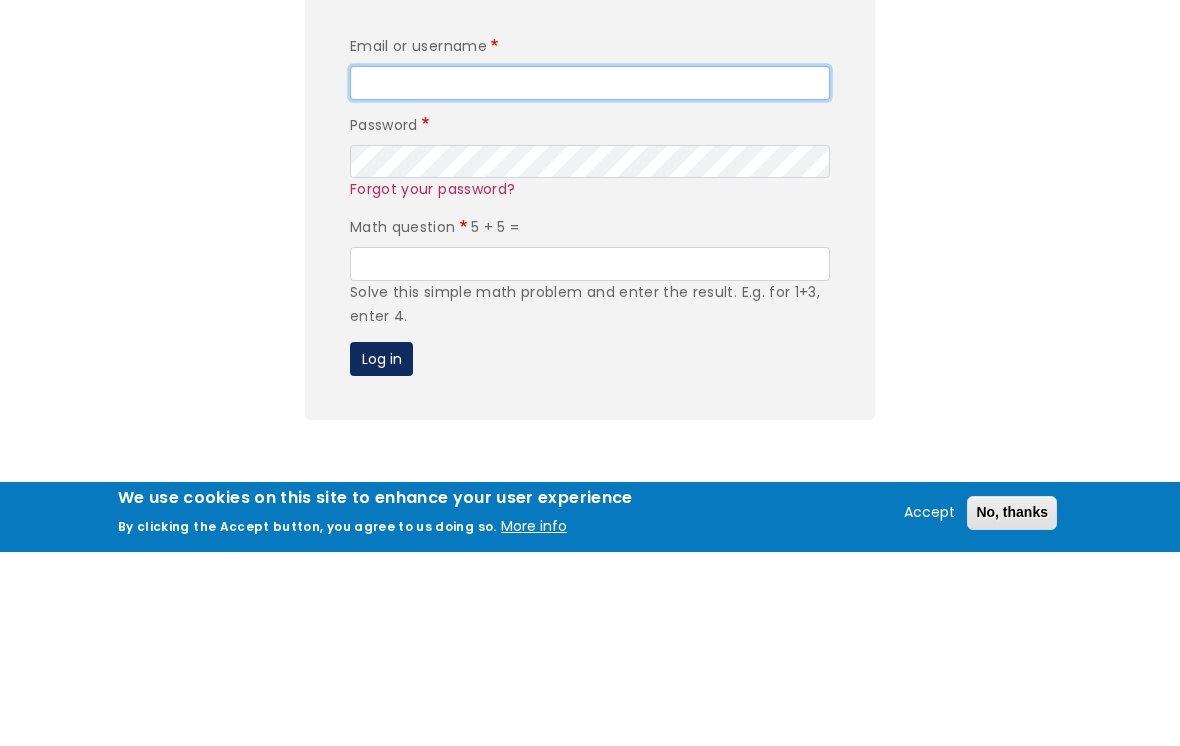 type on "materry4@icloud.com" 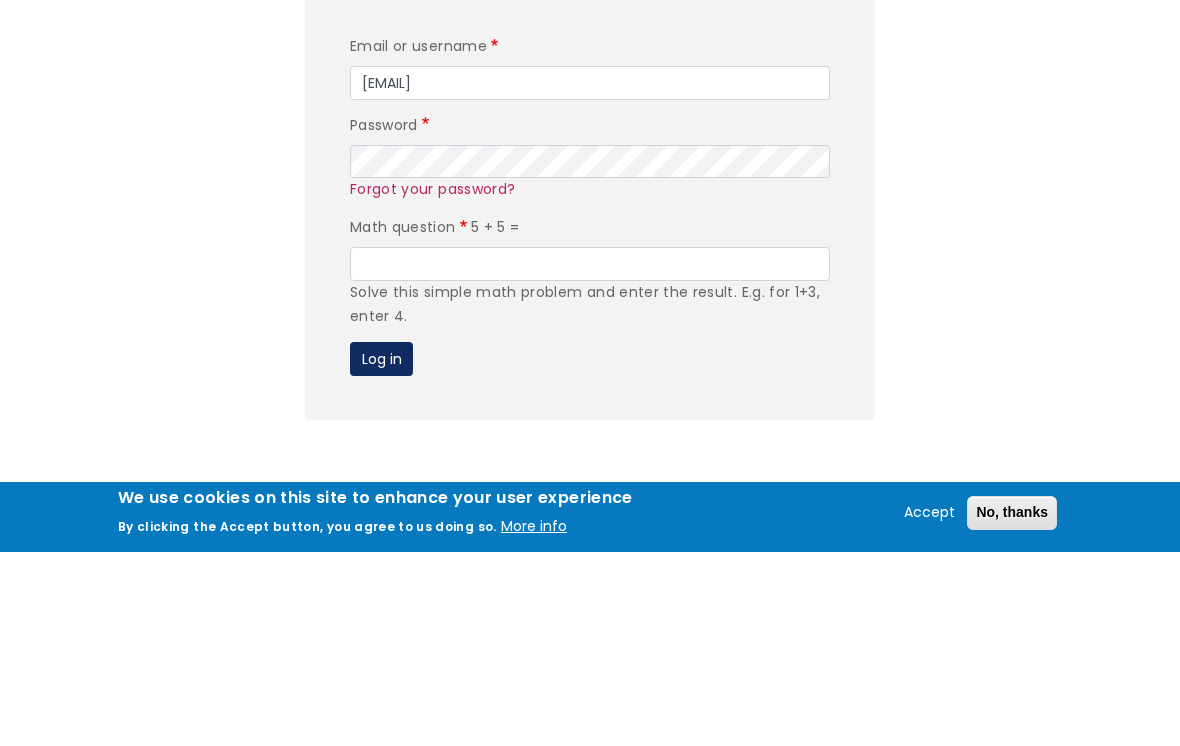 scroll, scrollTop: 194, scrollLeft: 0, axis: vertical 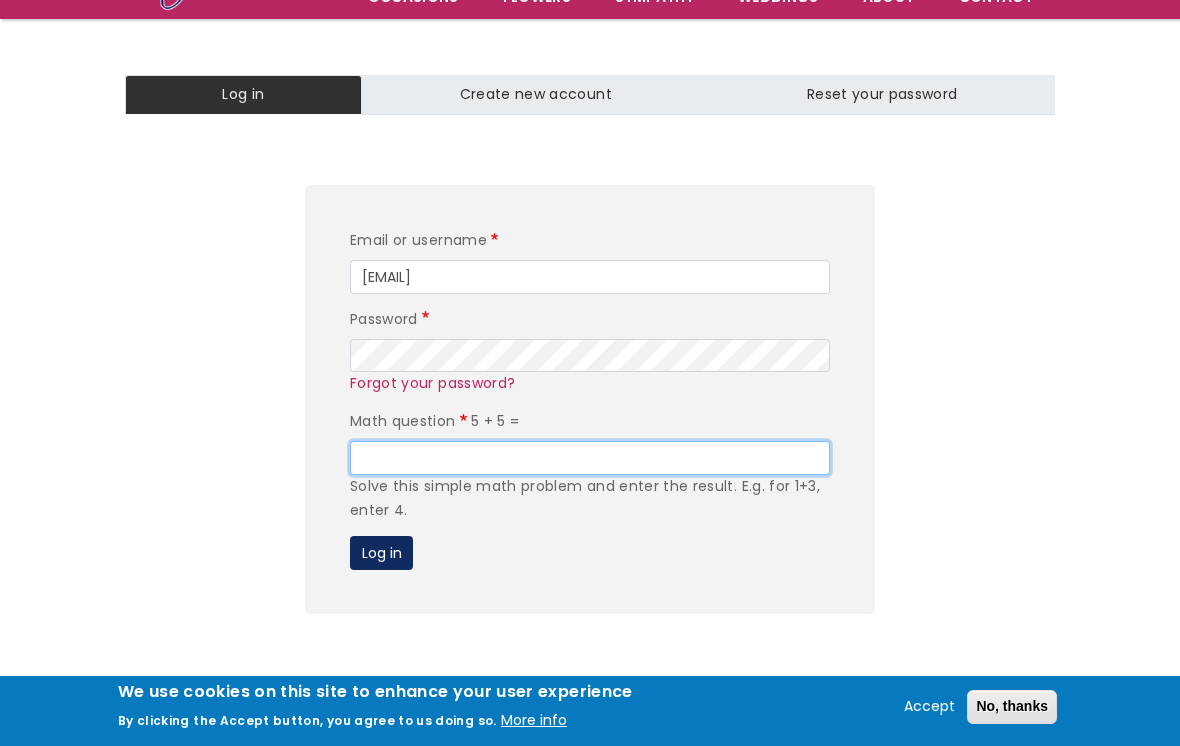 click on "Math question" at bounding box center [590, 458] 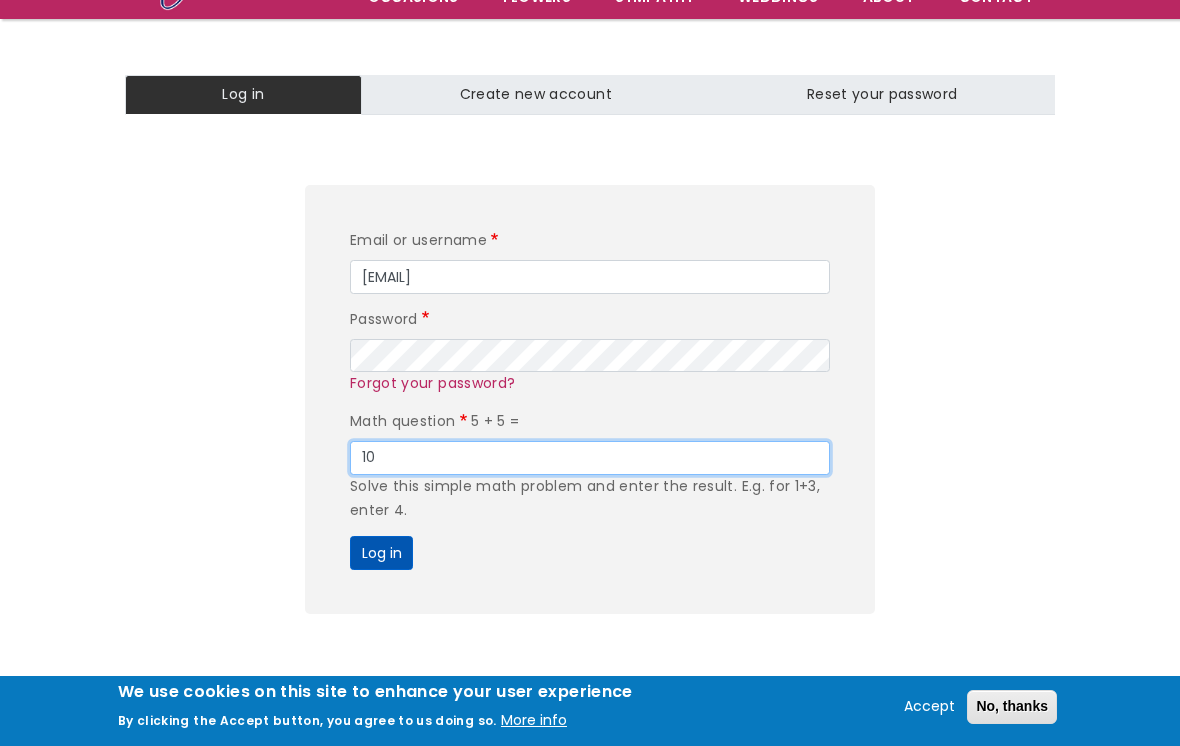 type on "10" 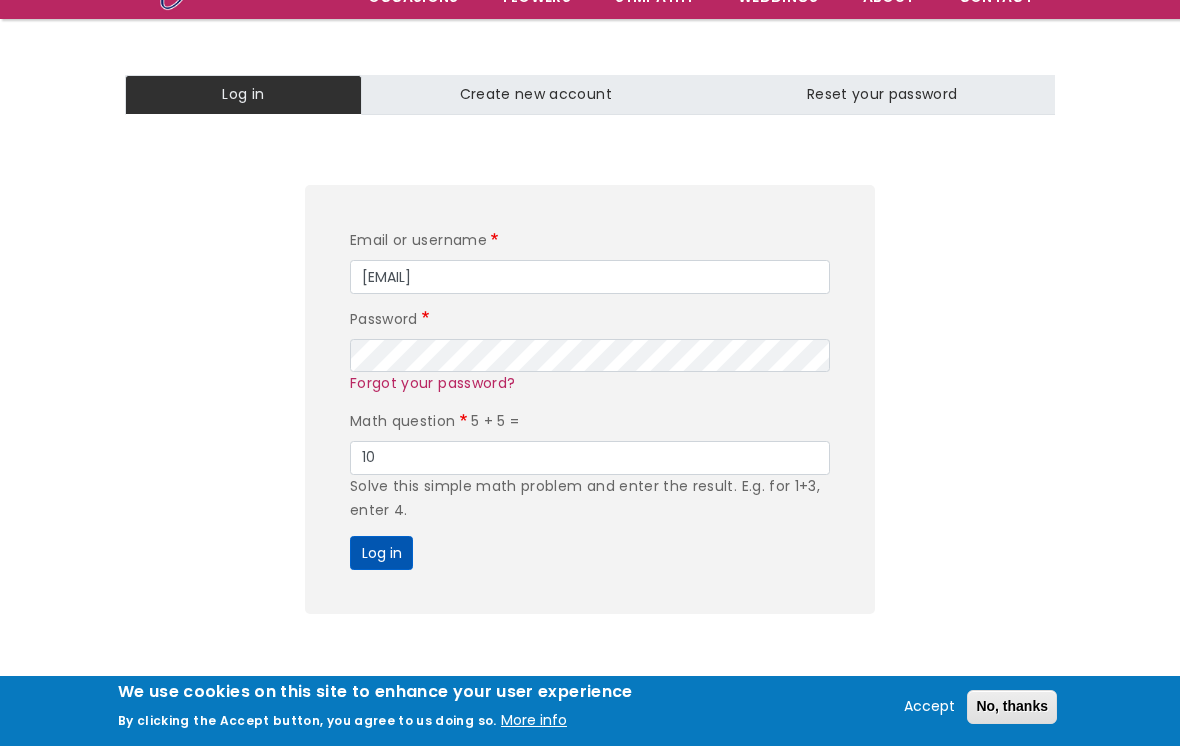 click on "Log in" at bounding box center (381, 553) 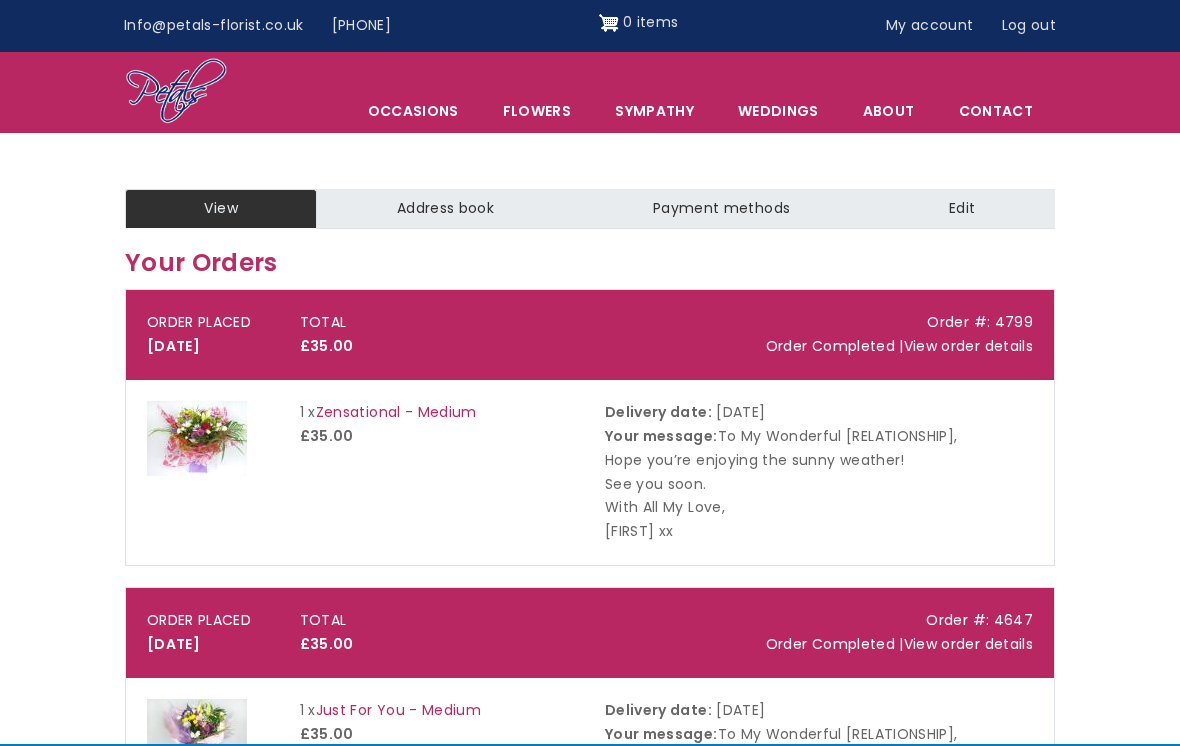 scroll, scrollTop: 0, scrollLeft: 0, axis: both 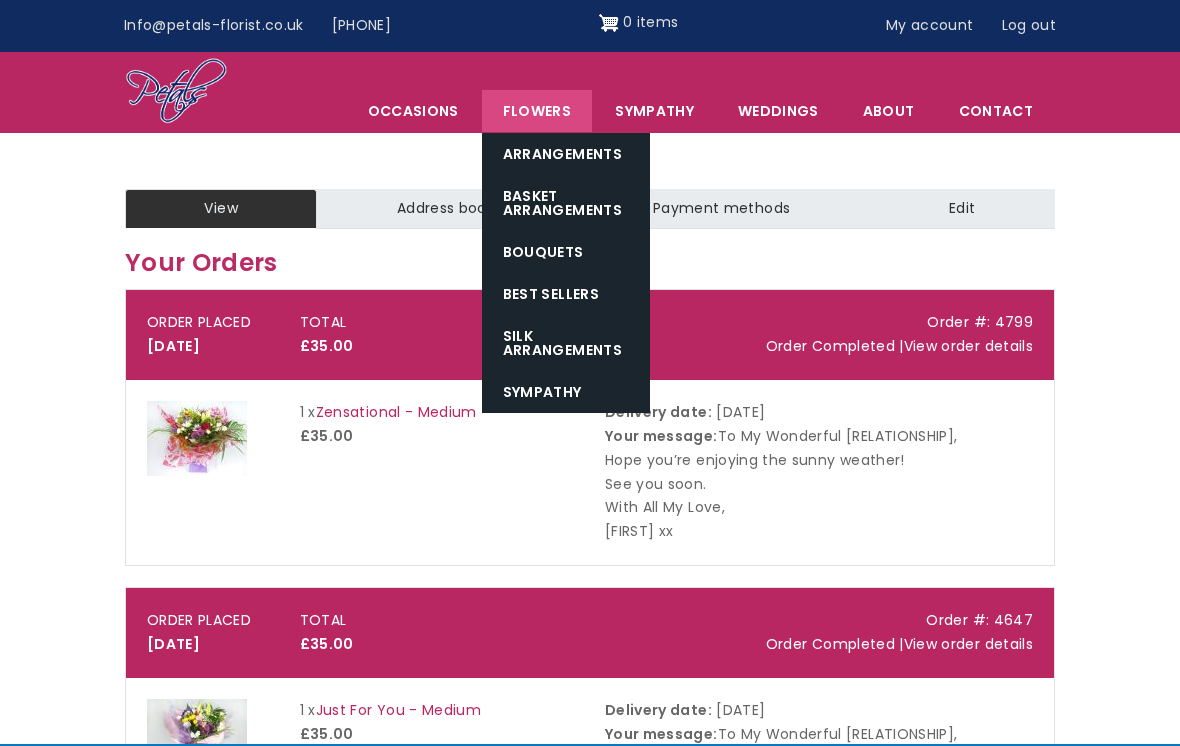 click on "Flowers" at bounding box center (537, 111) 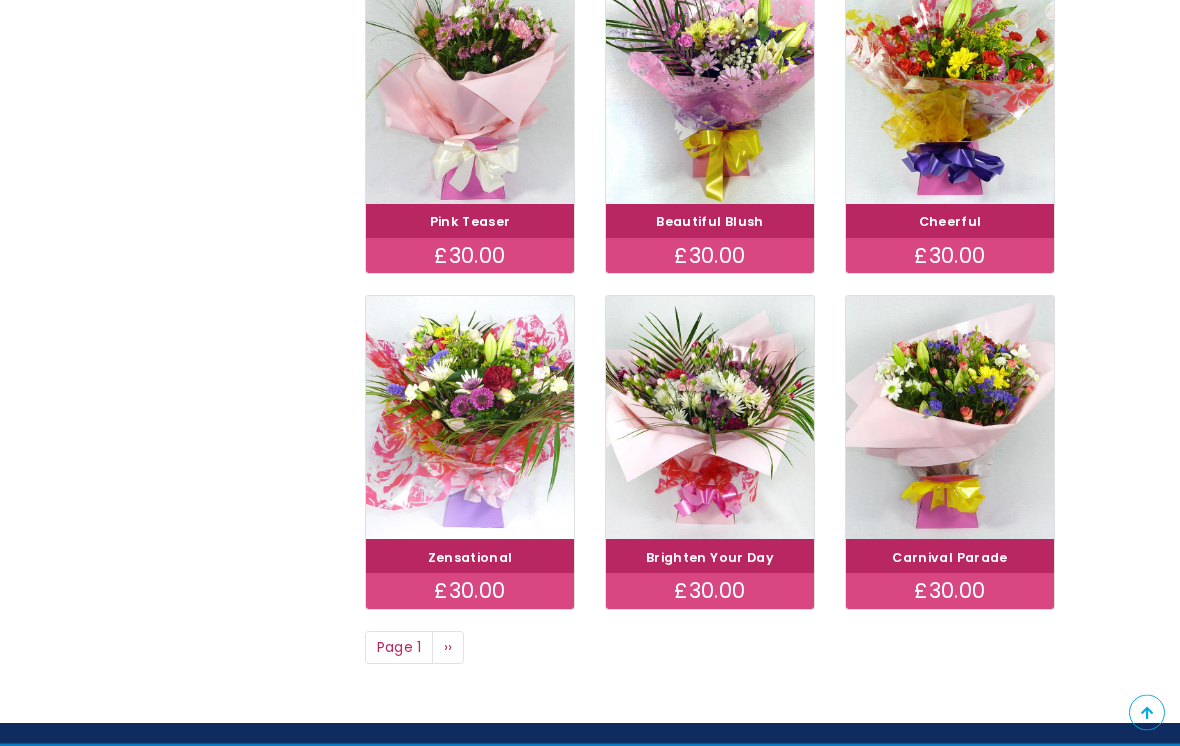 scroll, scrollTop: 1126, scrollLeft: 0, axis: vertical 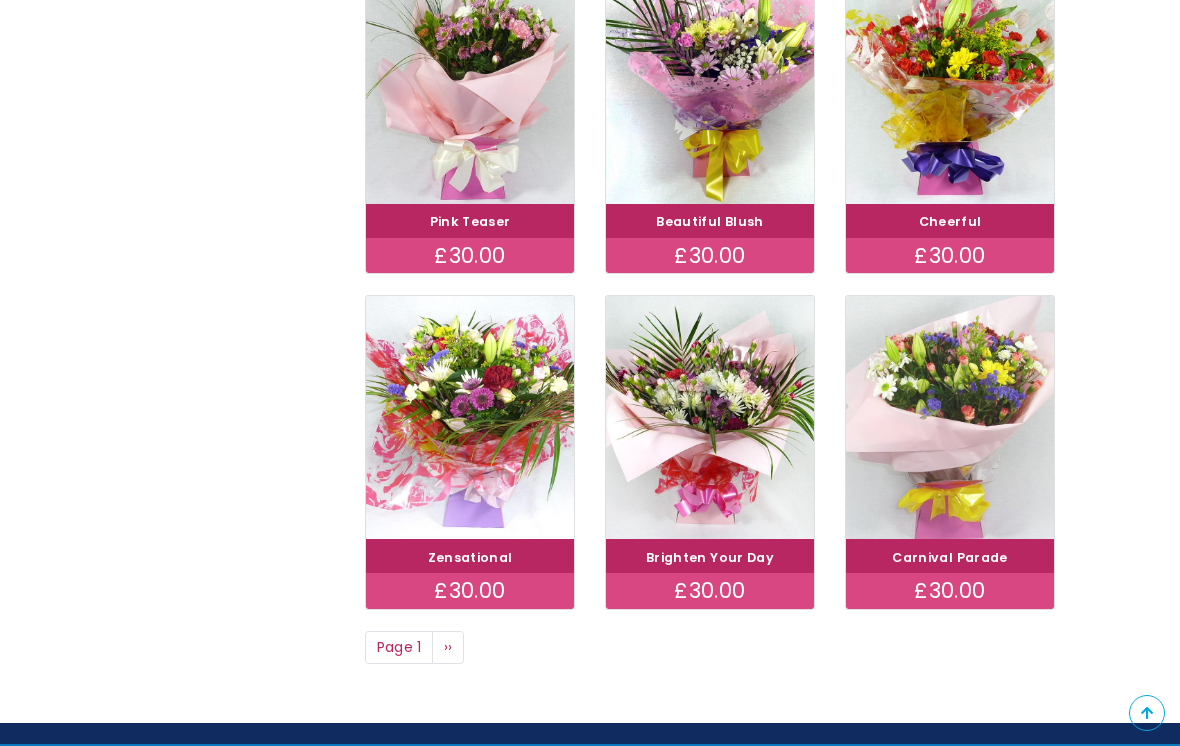 click at bounding box center (949, 417) 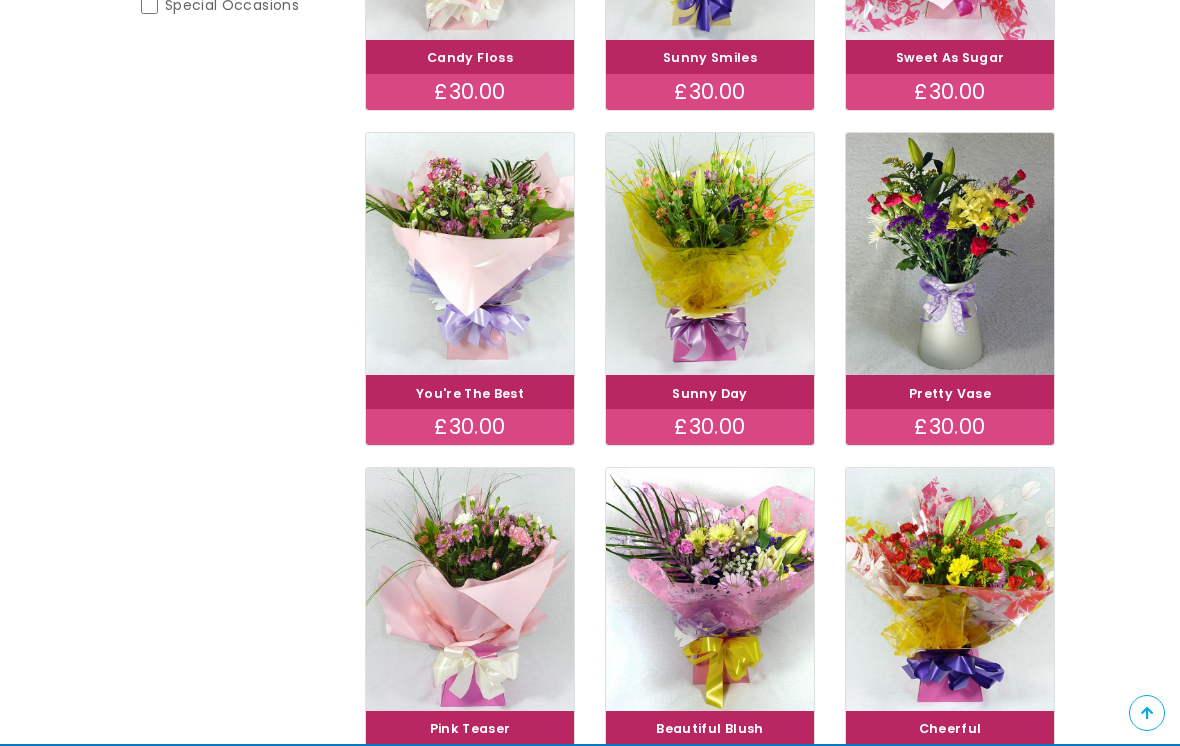 scroll, scrollTop: 620, scrollLeft: 0, axis: vertical 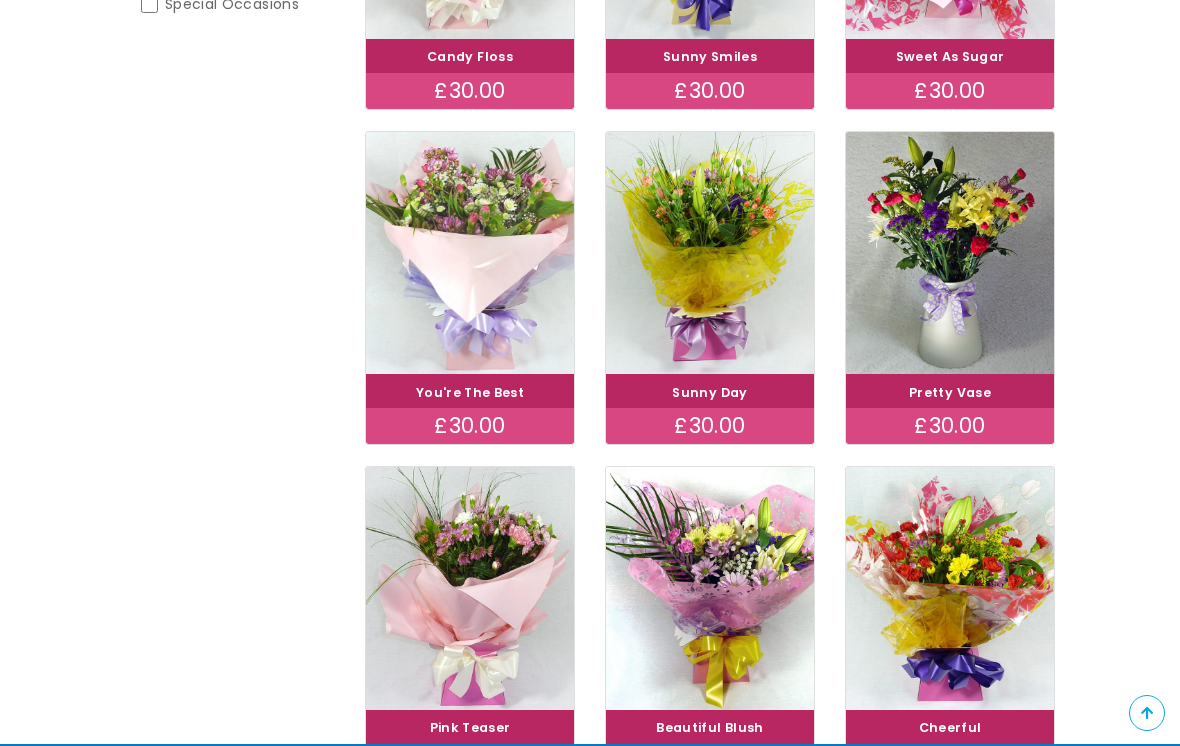 click at bounding box center (469, 252) 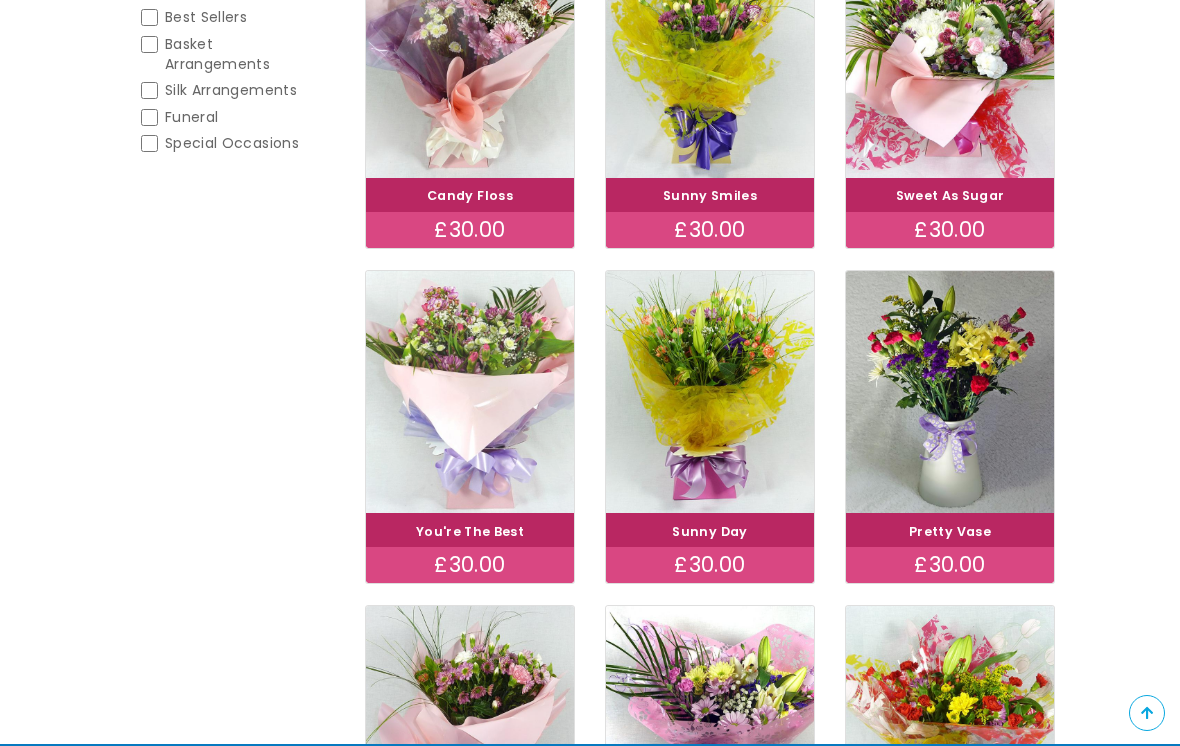 scroll, scrollTop: 478, scrollLeft: 0, axis: vertical 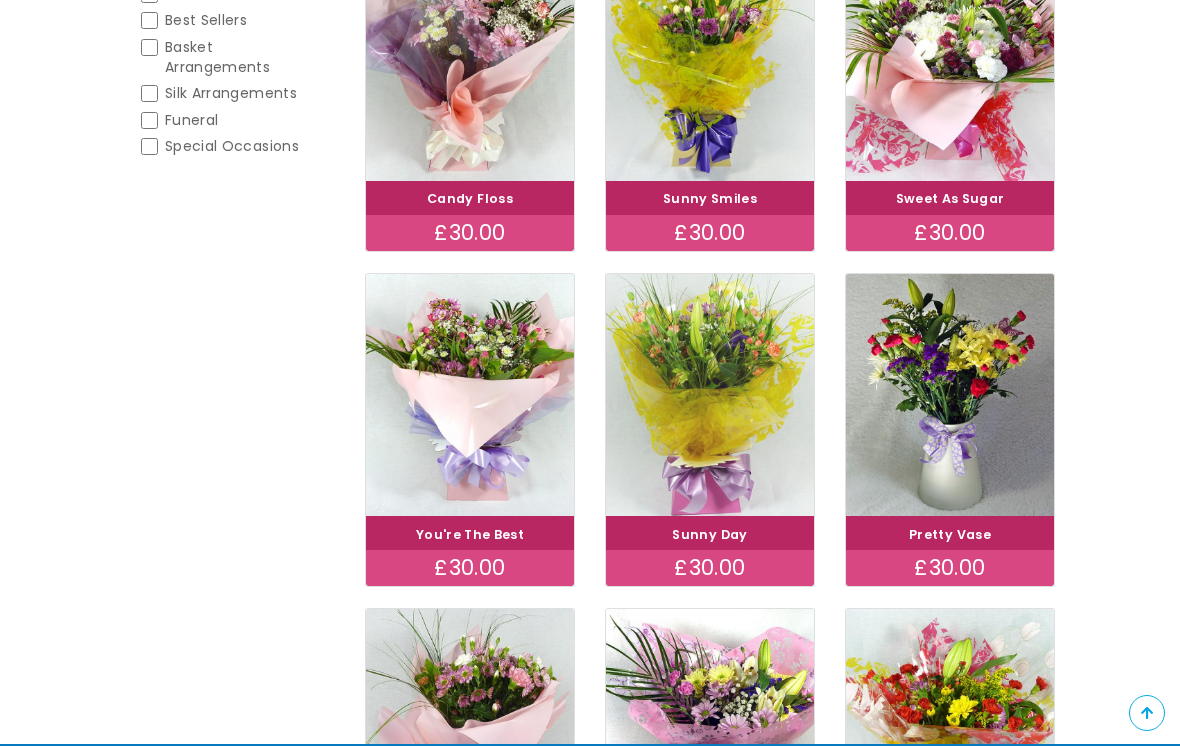 click at bounding box center (709, 394) 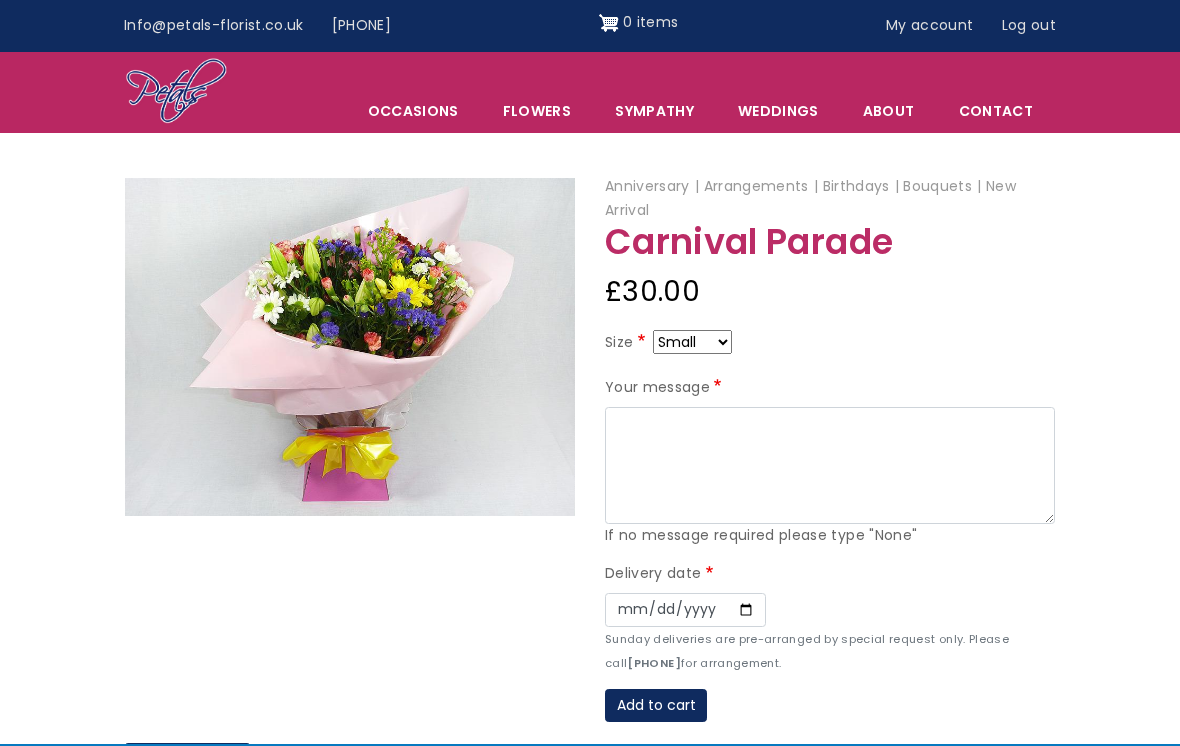 scroll, scrollTop: 0, scrollLeft: 0, axis: both 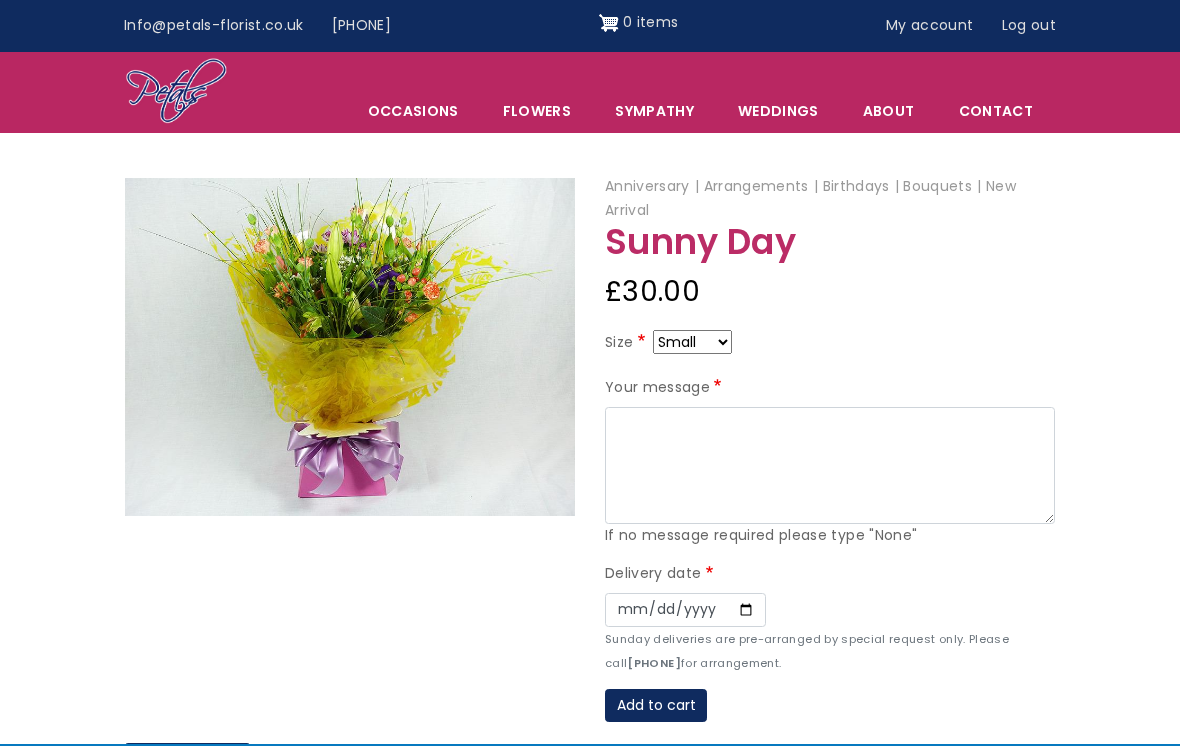 click on "Small Medium Large" at bounding box center (692, 342) 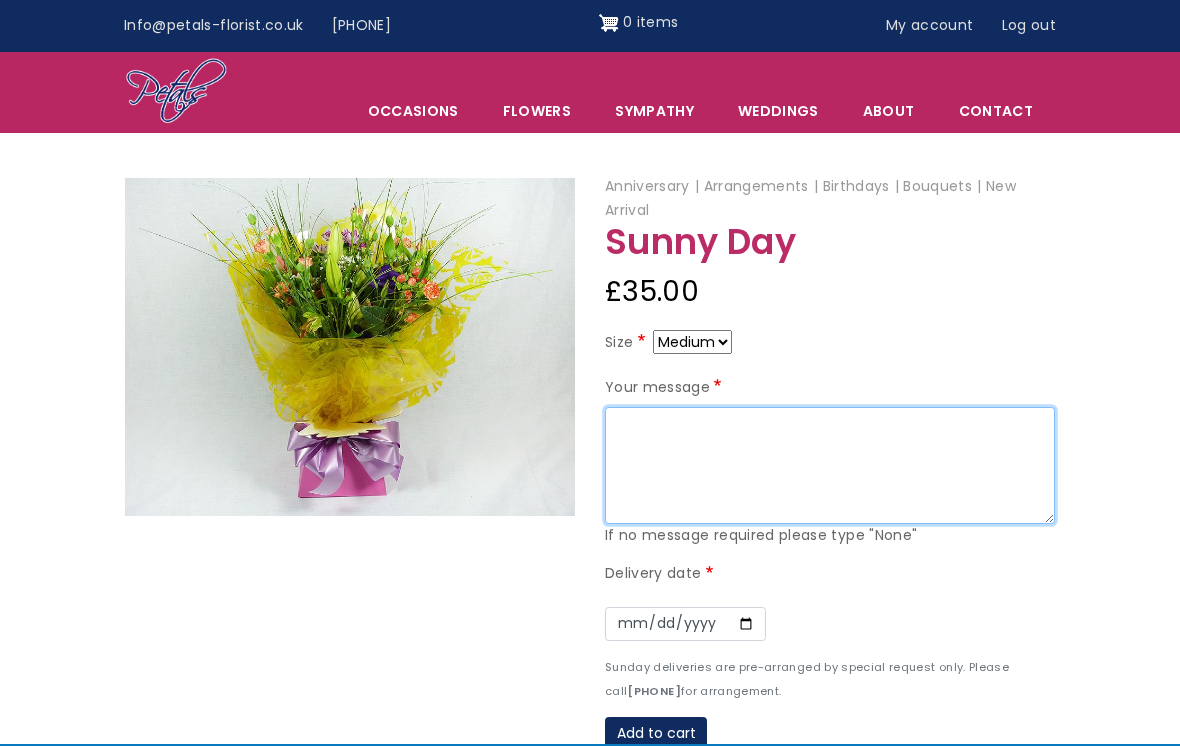 click on "Your message" at bounding box center [830, 466] 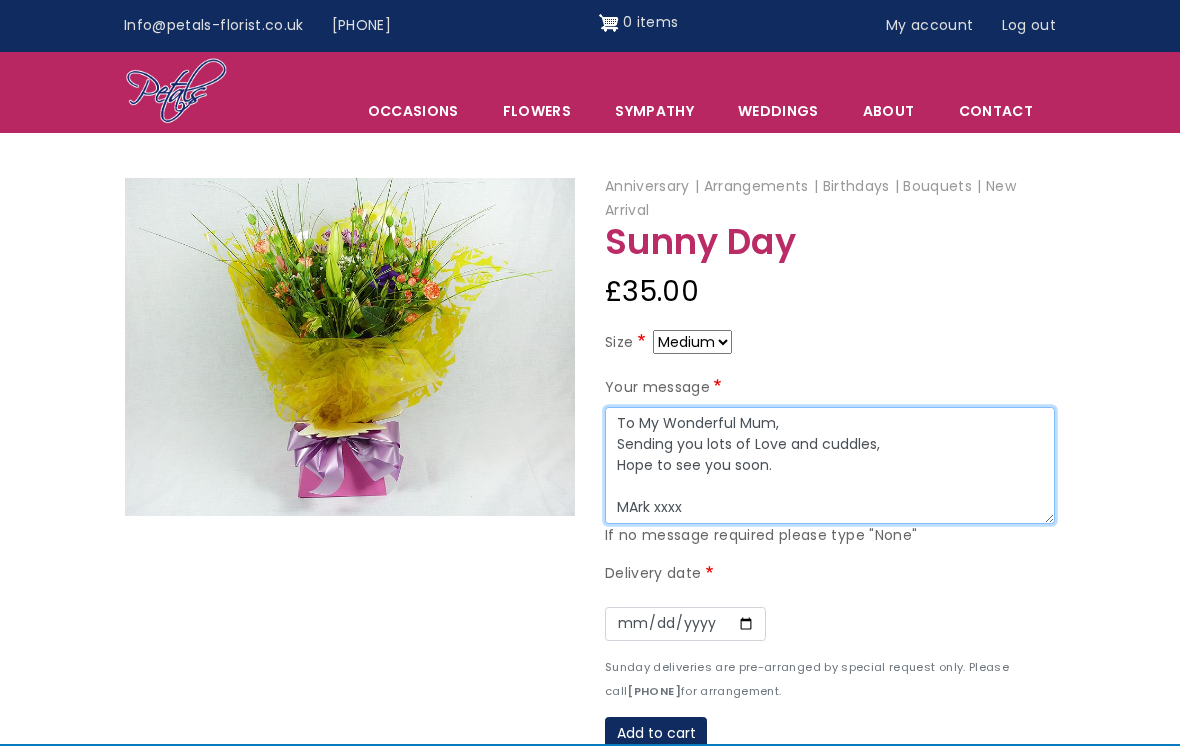 click on "To My Wonderful Mum,
Sending you lots of Love and cuddles,
Hope to see you soon.
MArk xxxx" at bounding box center [830, 466] 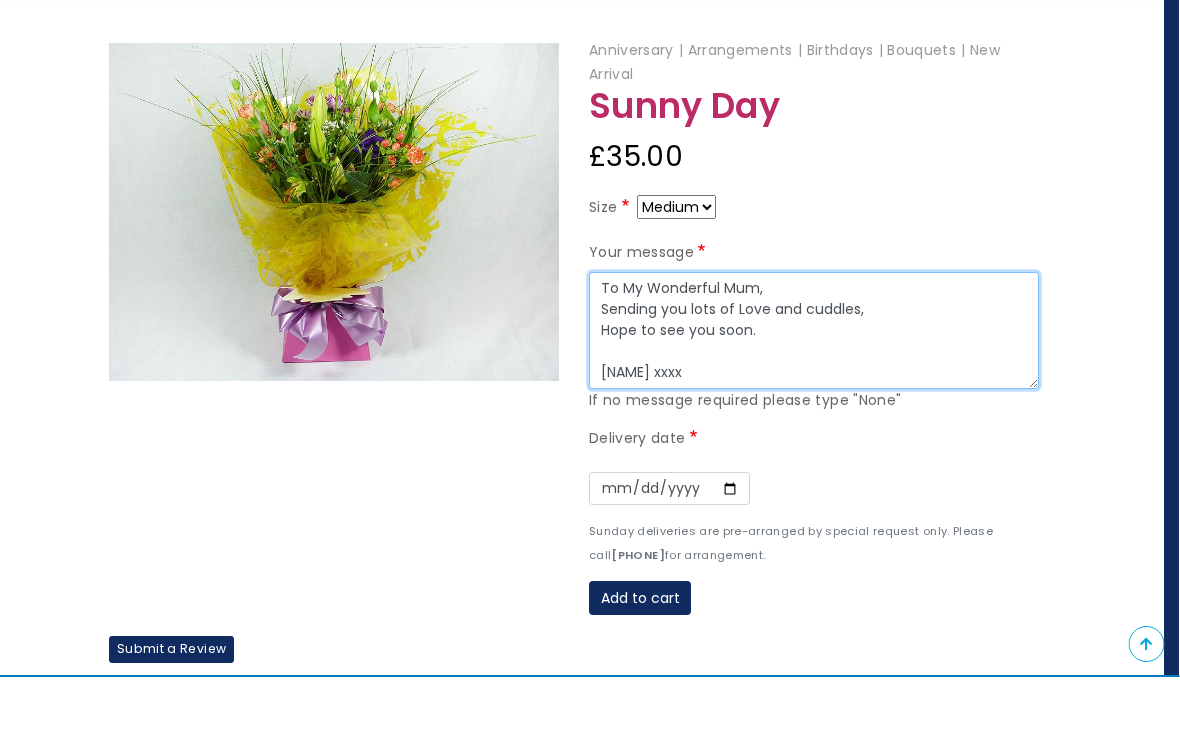 scroll, scrollTop: 154, scrollLeft: 15, axis: both 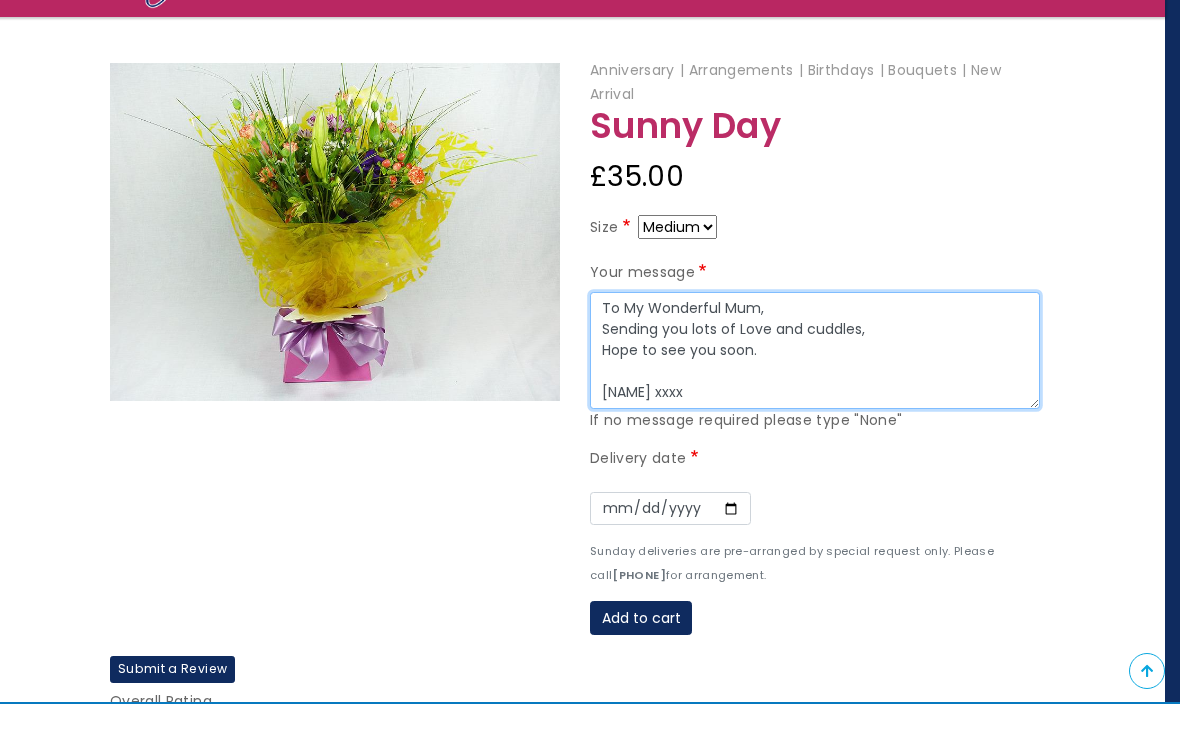 type on "To My Wonderful Mum,
Sending you lots of Love and cuddles,
Hope to see you soon.
Mark xxxx" 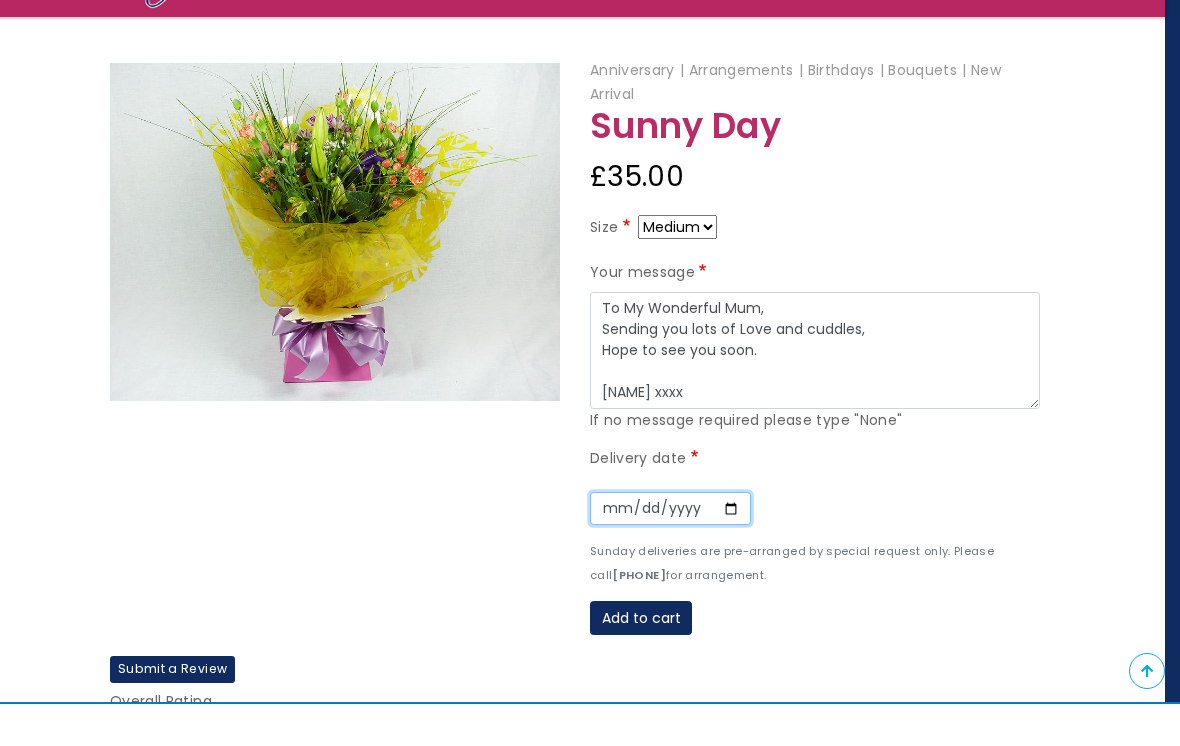 click on "Date" at bounding box center [670, 551] 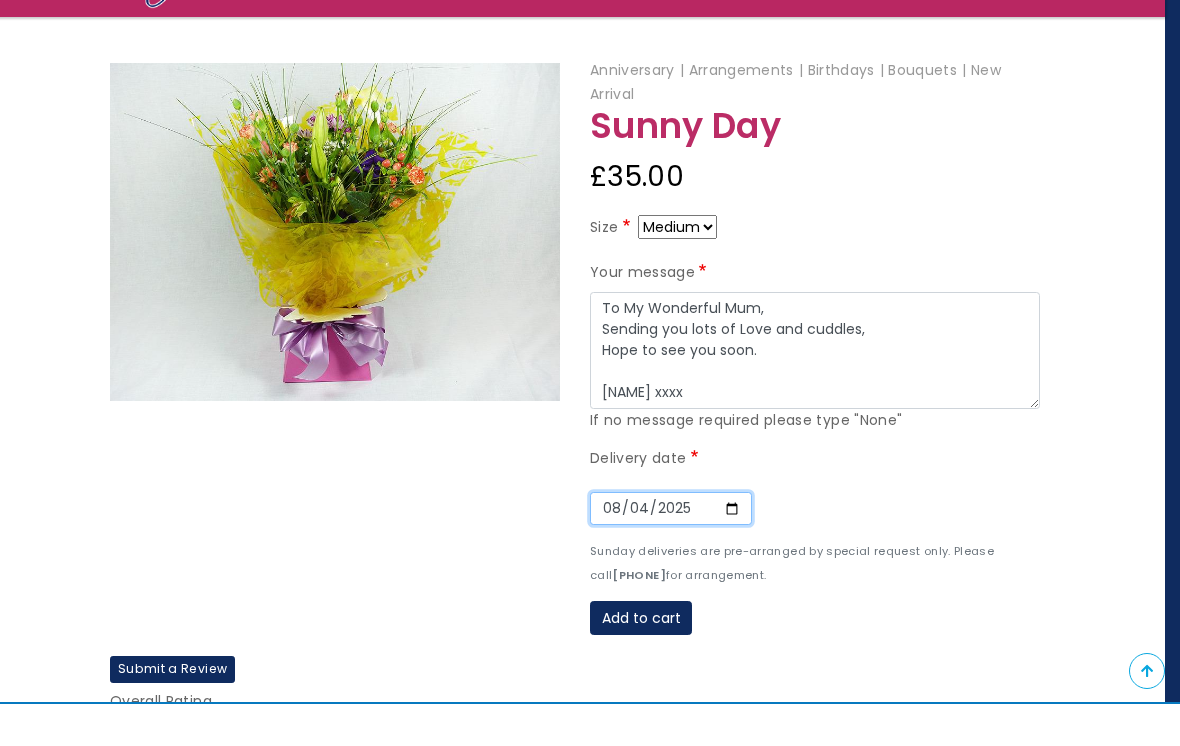 scroll, scrollTop: 197, scrollLeft: 15, axis: both 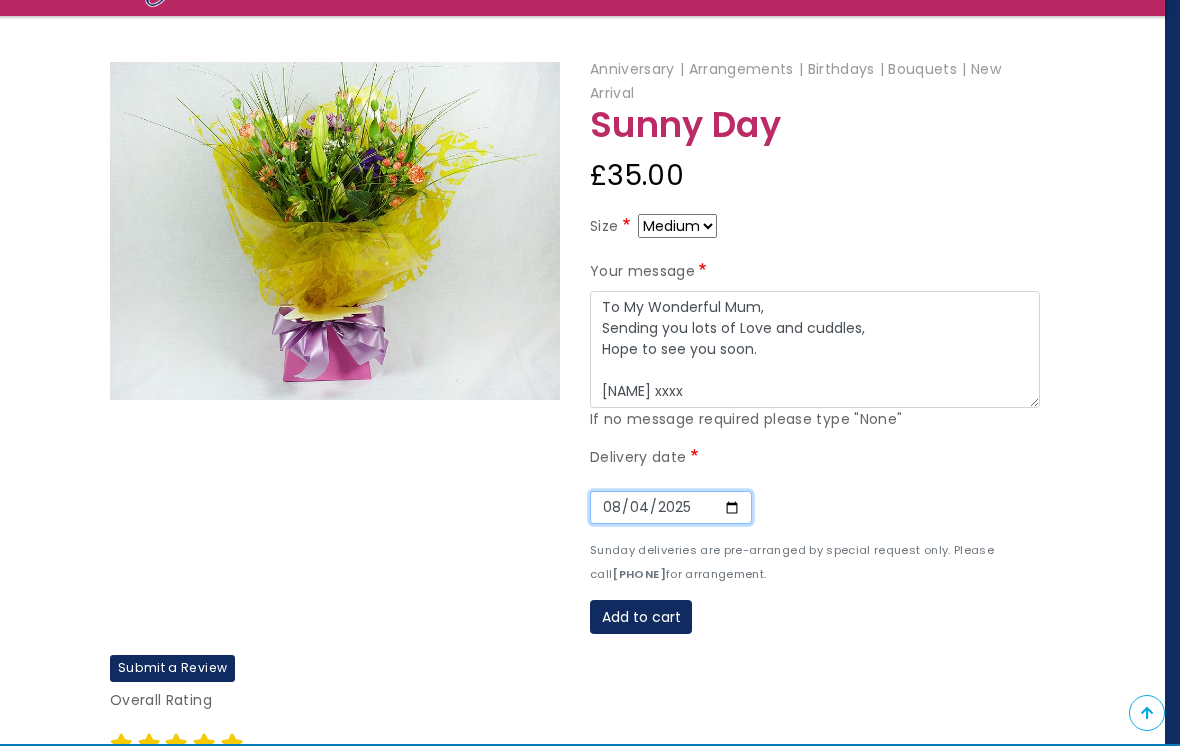 type on "2025-08-07" 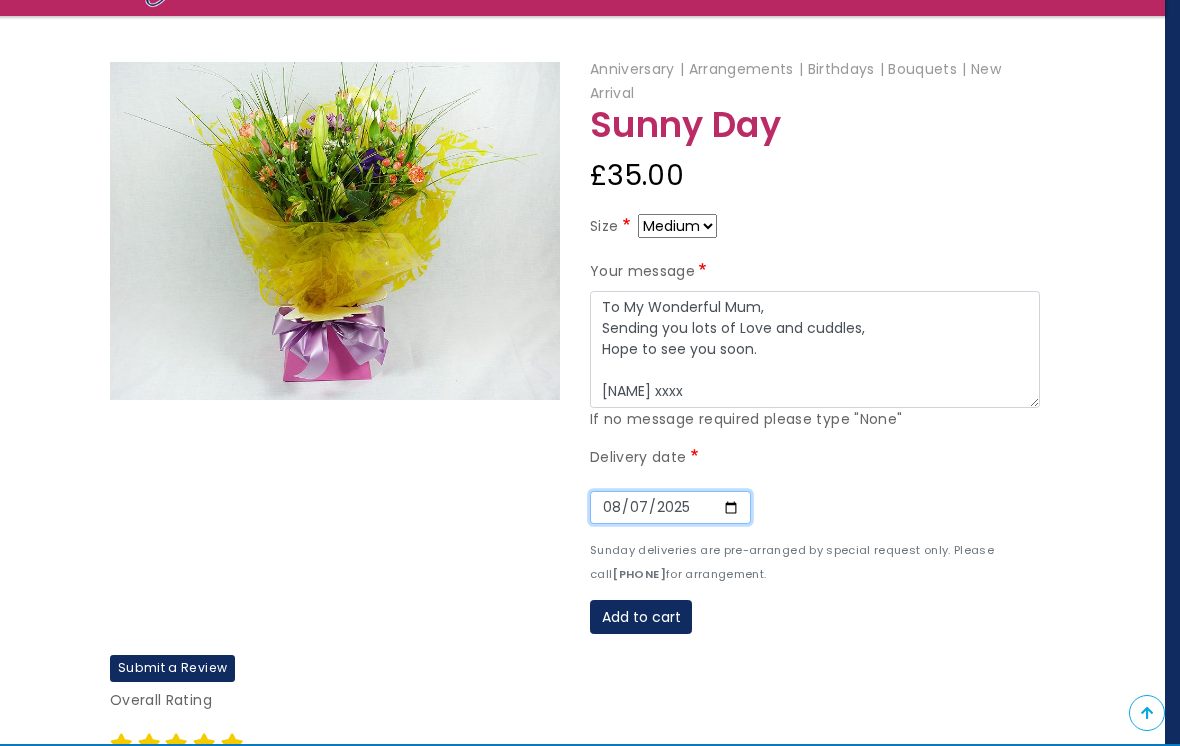 scroll, scrollTop: 196, scrollLeft: 13, axis: both 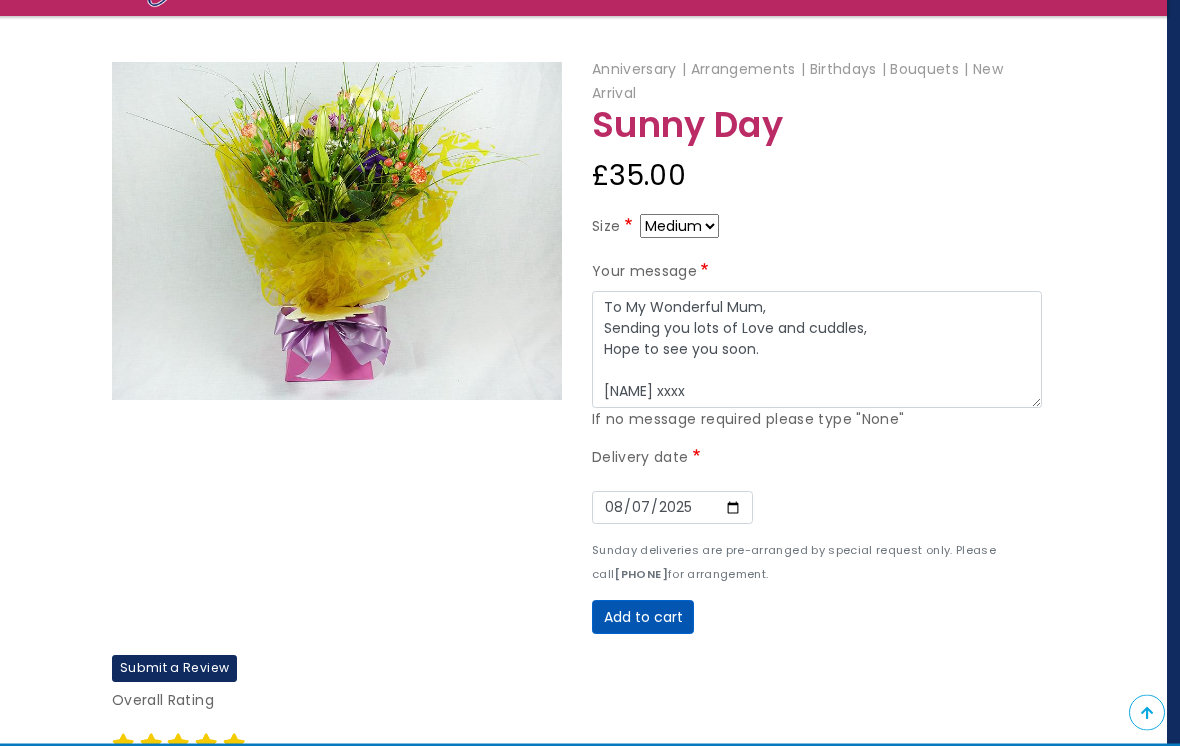 click on "Add to cart" at bounding box center (643, 618) 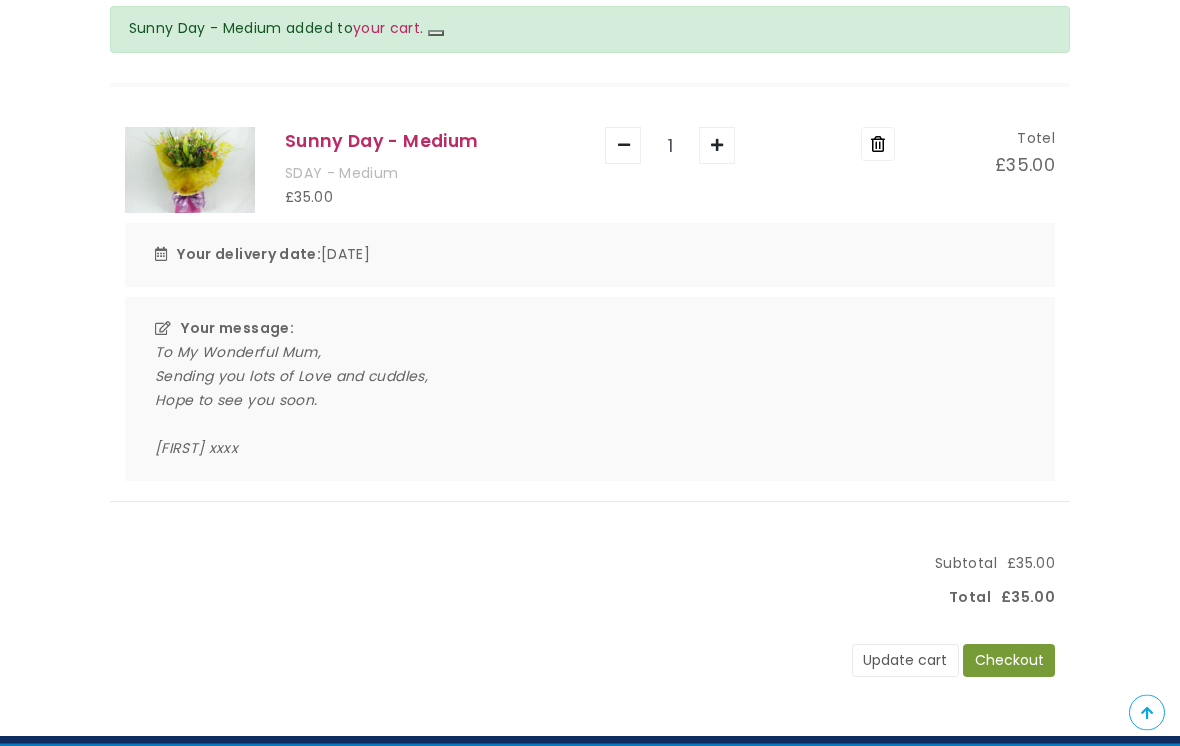 scroll, scrollTop: 248, scrollLeft: 0, axis: vertical 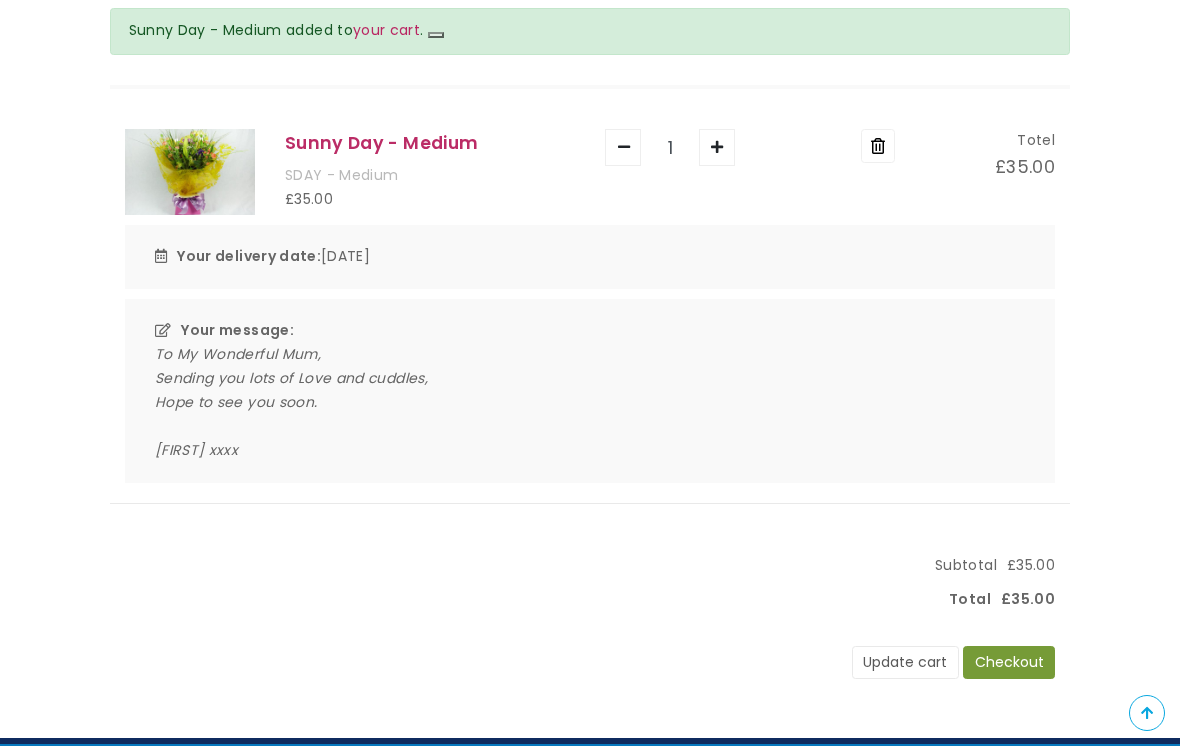 click on "Checkout" at bounding box center (1009, 663) 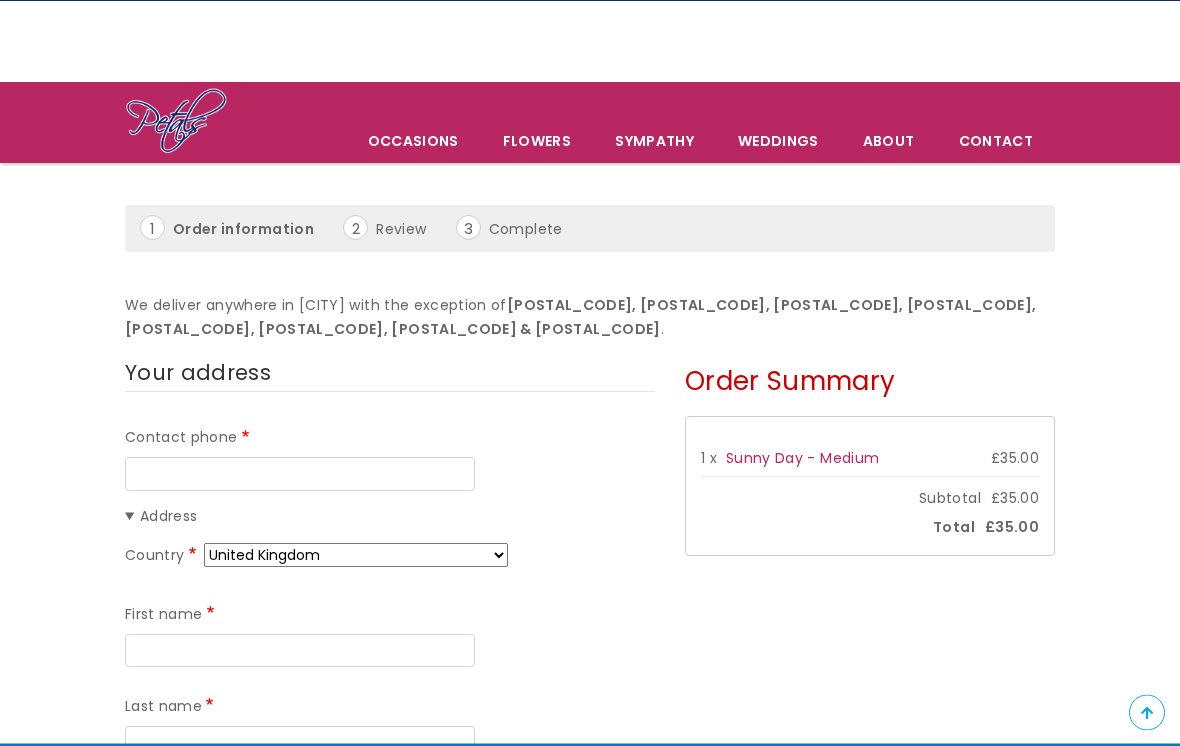 scroll, scrollTop: 51, scrollLeft: 0, axis: vertical 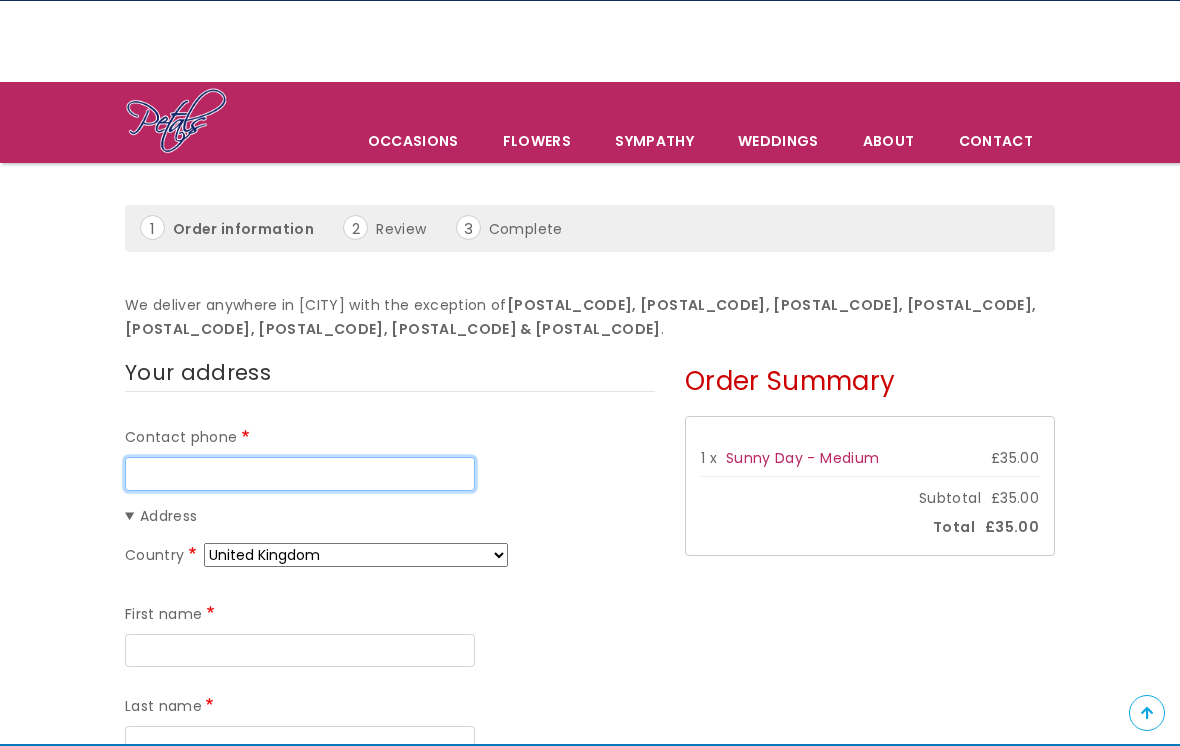 click on "Contact phone" at bounding box center (300, 474) 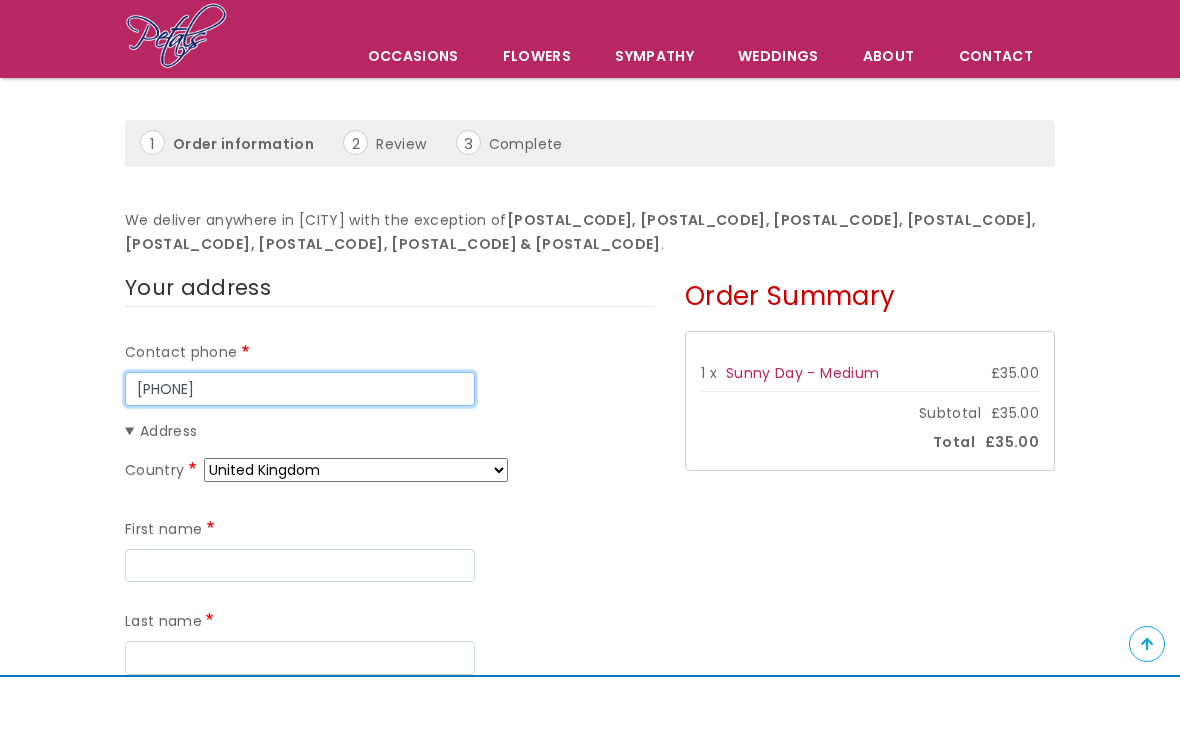 scroll, scrollTop: 87, scrollLeft: 0, axis: vertical 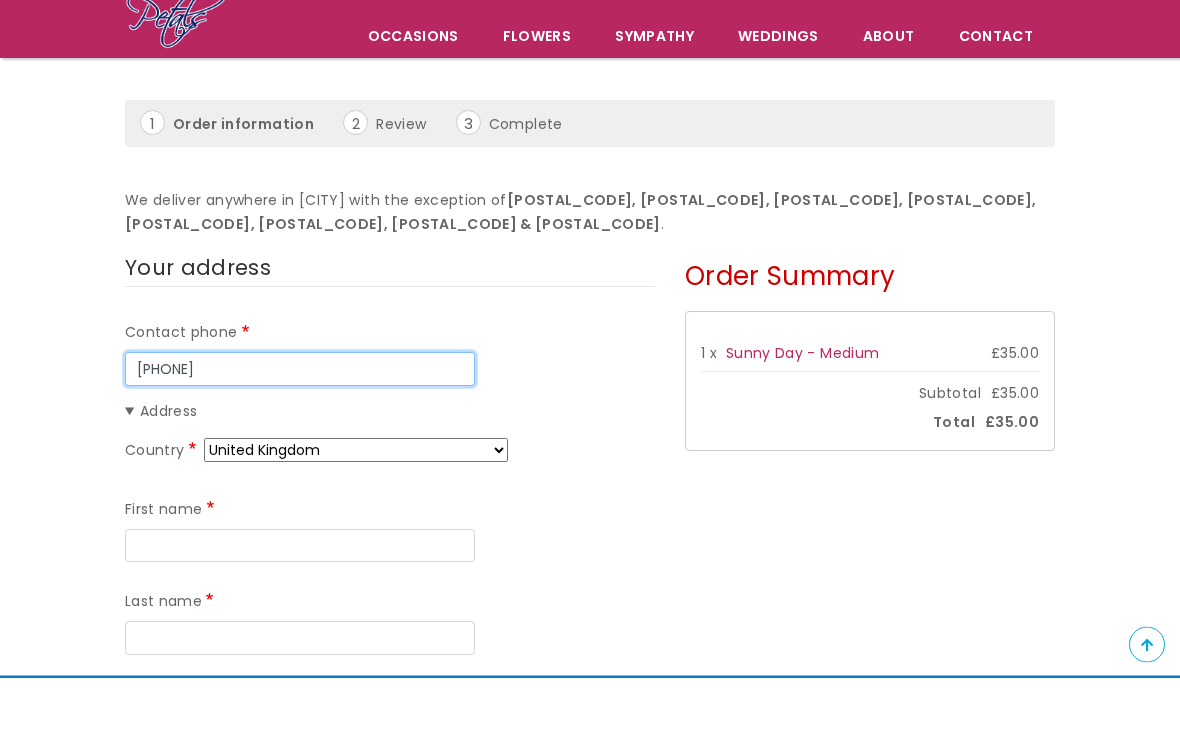 type on "[PHONE]" 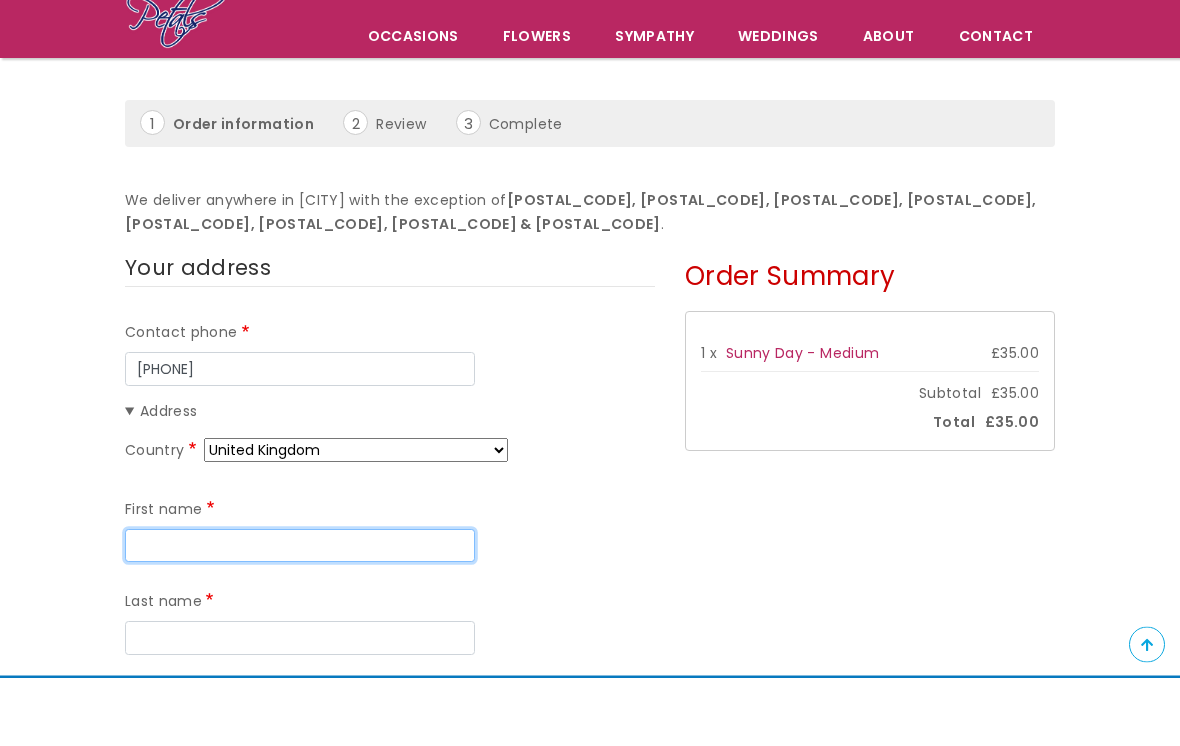 click on "First name" at bounding box center (300, 615) 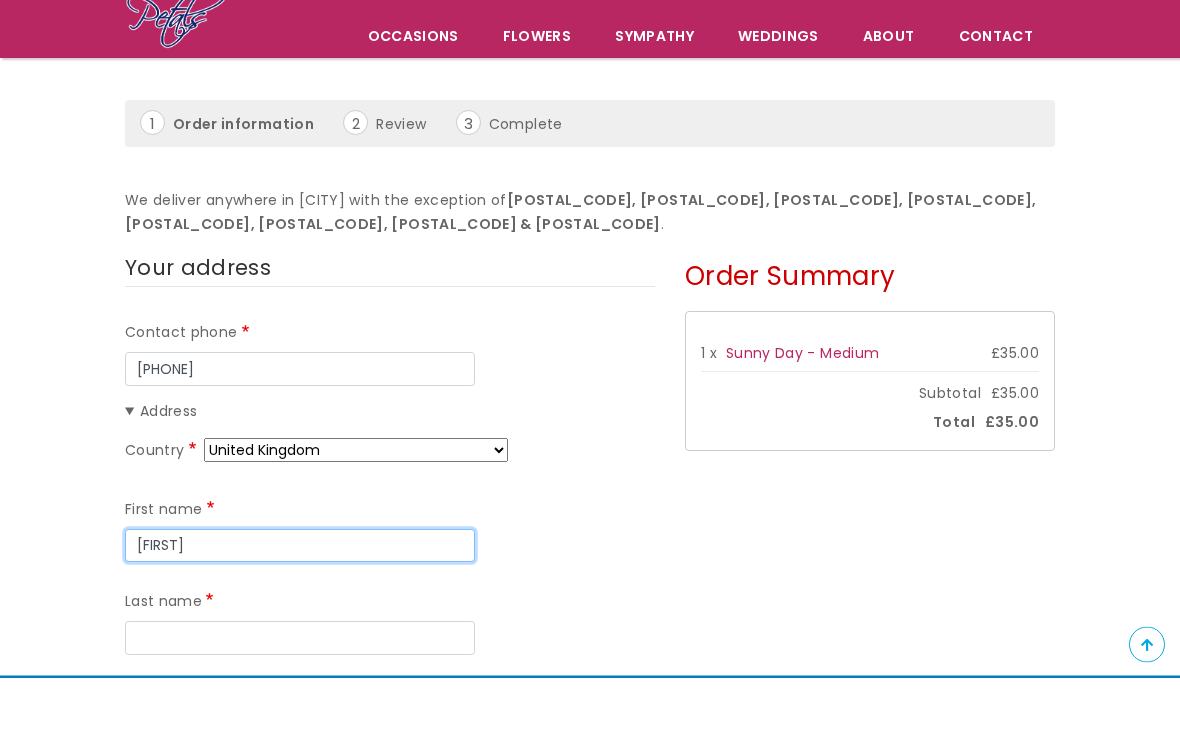 type on "[FIRST]" 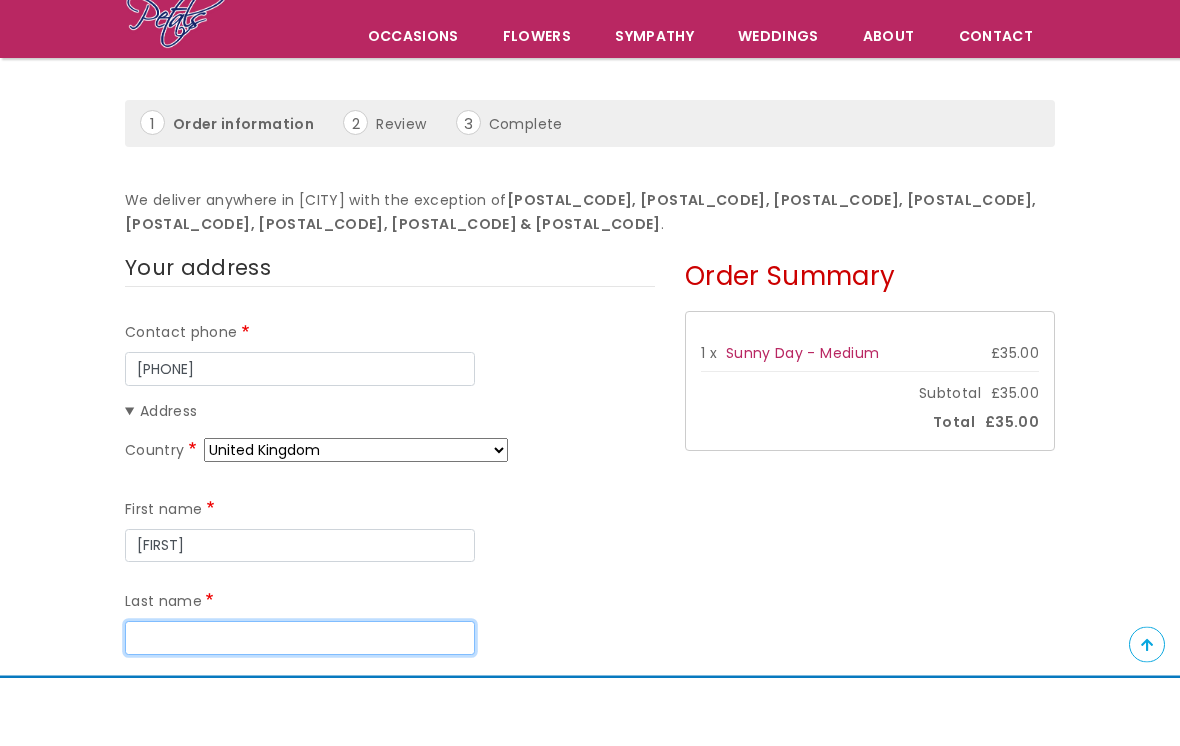 click on "Last name" at bounding box center (300, 707) 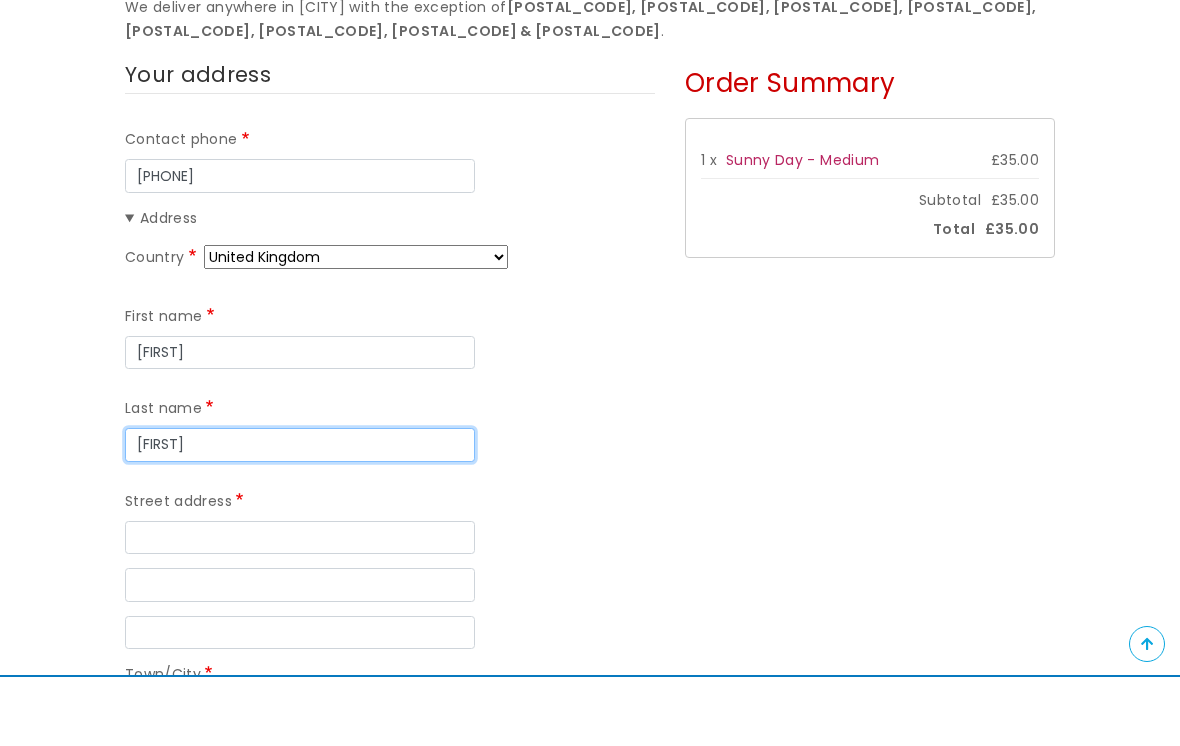 scroll, scrollTop: 302, scrollLeft: 0, axis: vertical 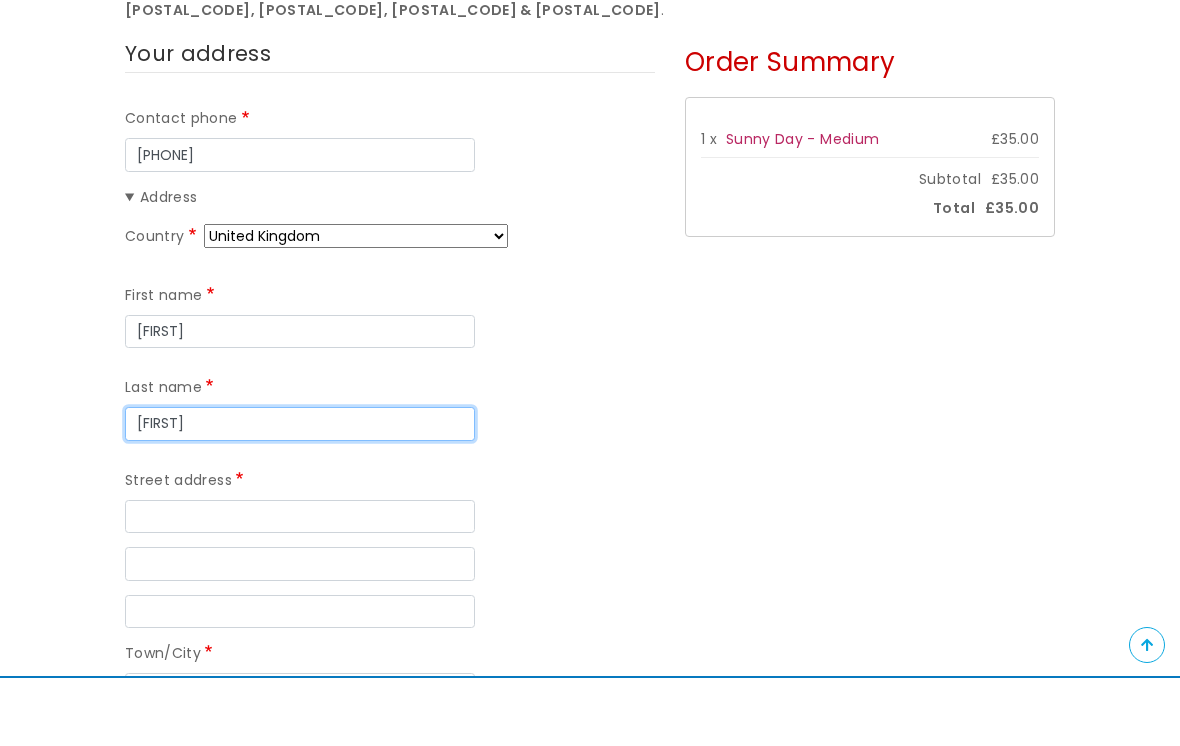 type on "[FIRST]" 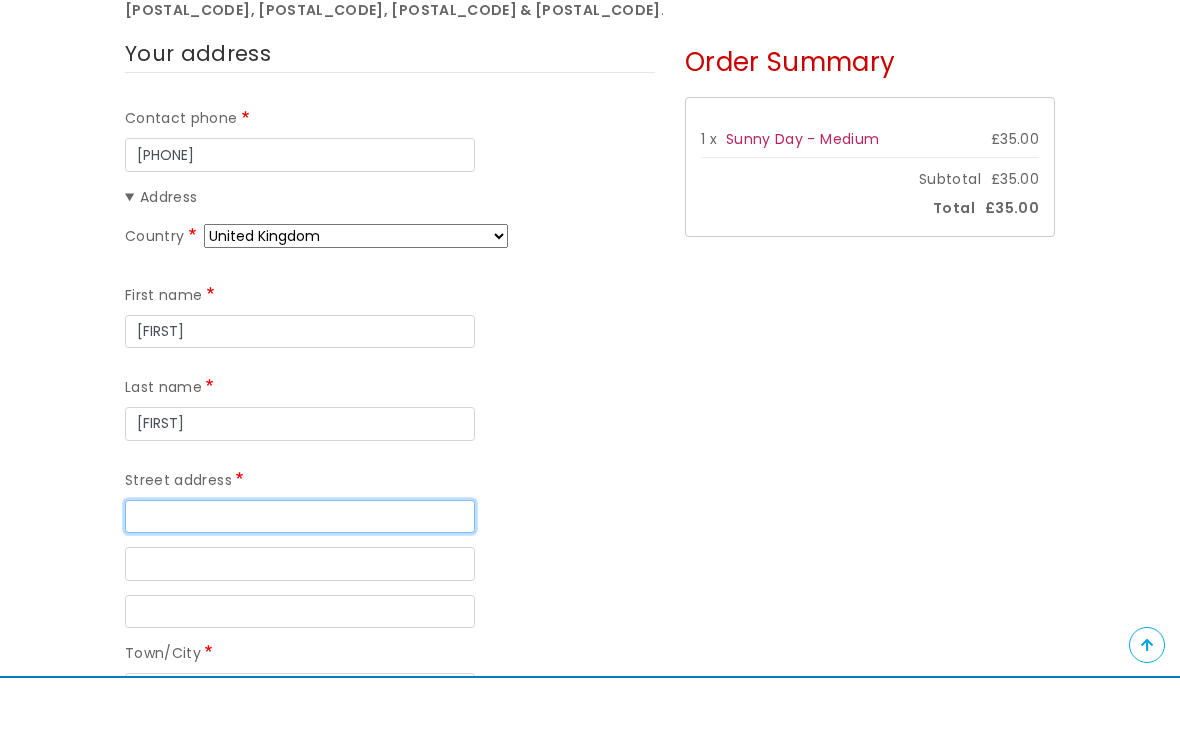 click on "Street address" at bounding box center [300, 585] 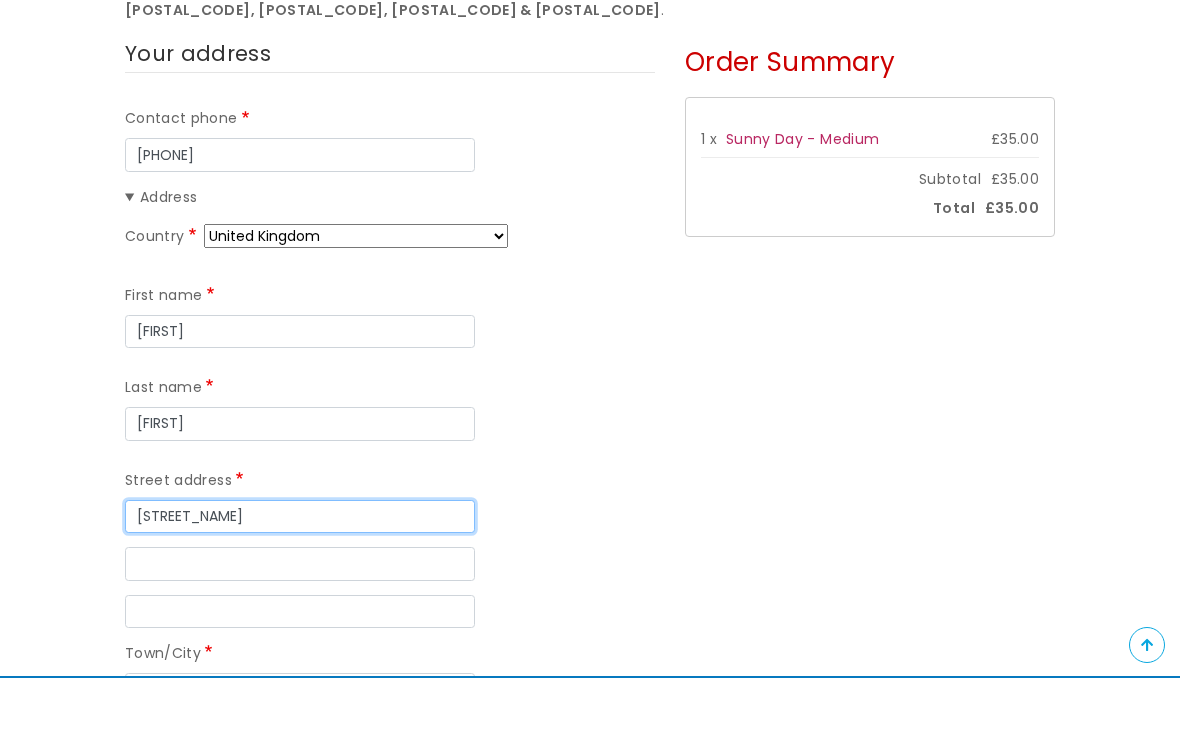 type on "[NUMBER] [STREET]" 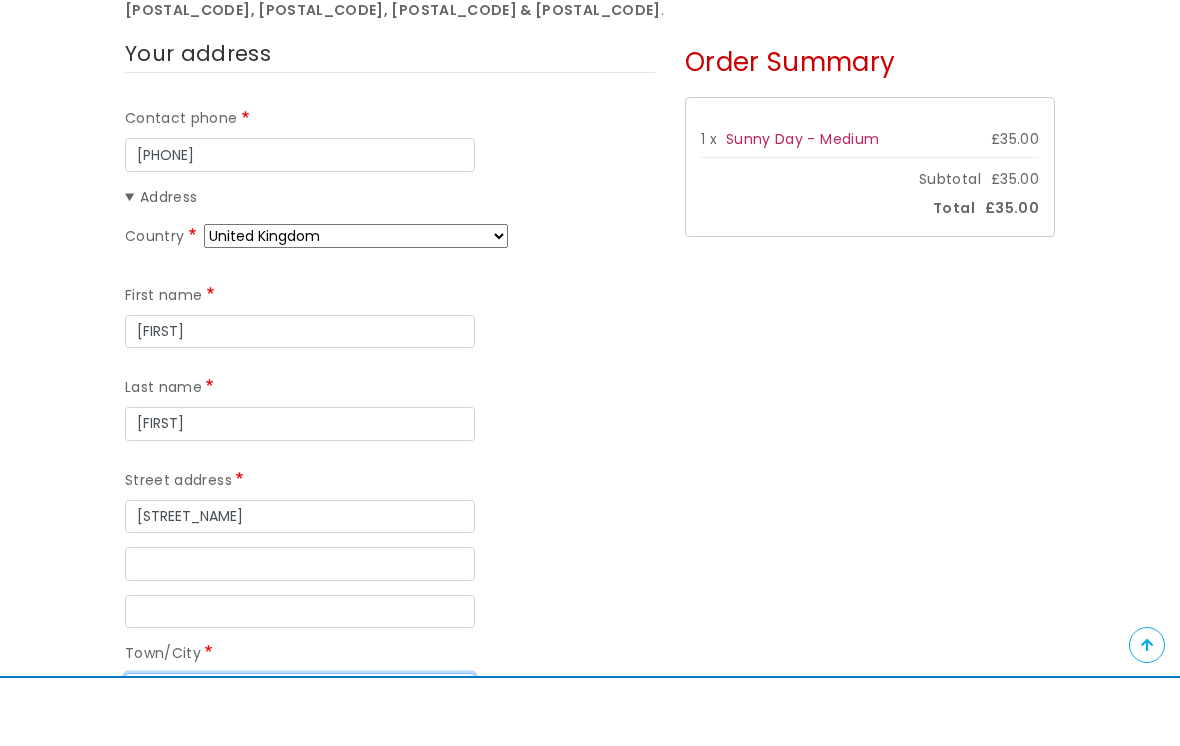 click on "Town/City" at bounding box center (300, 758) 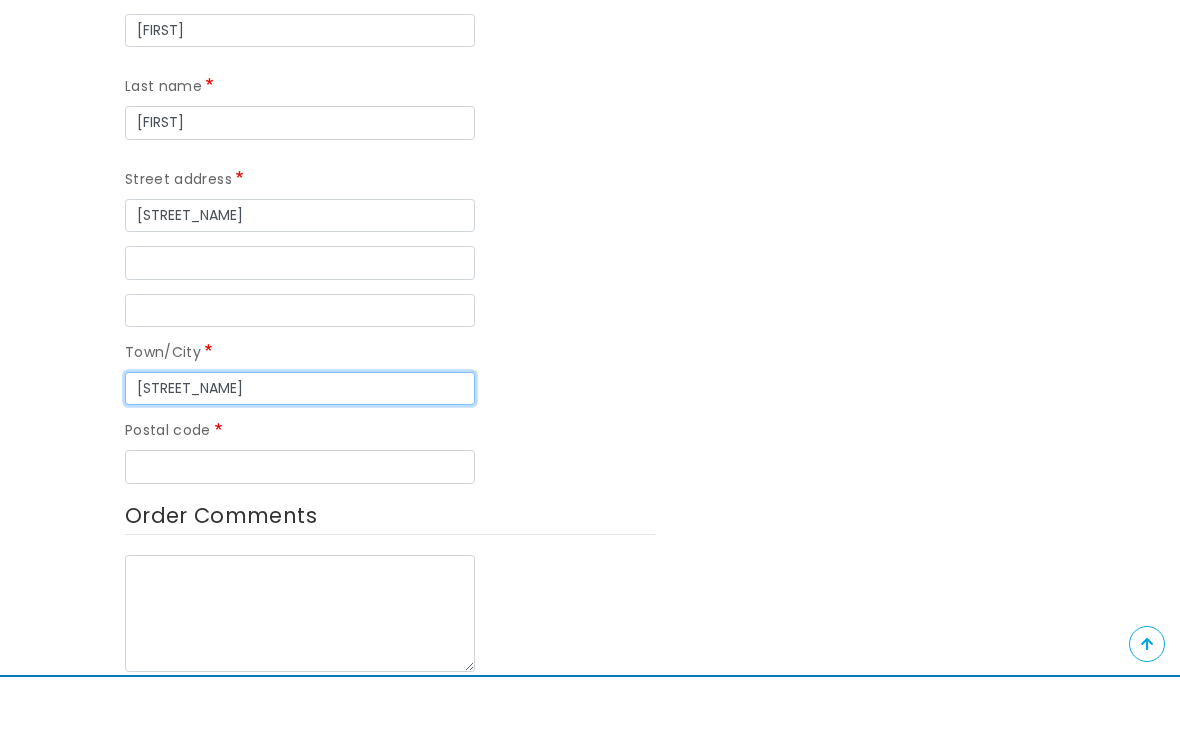 type on "[CITY]" 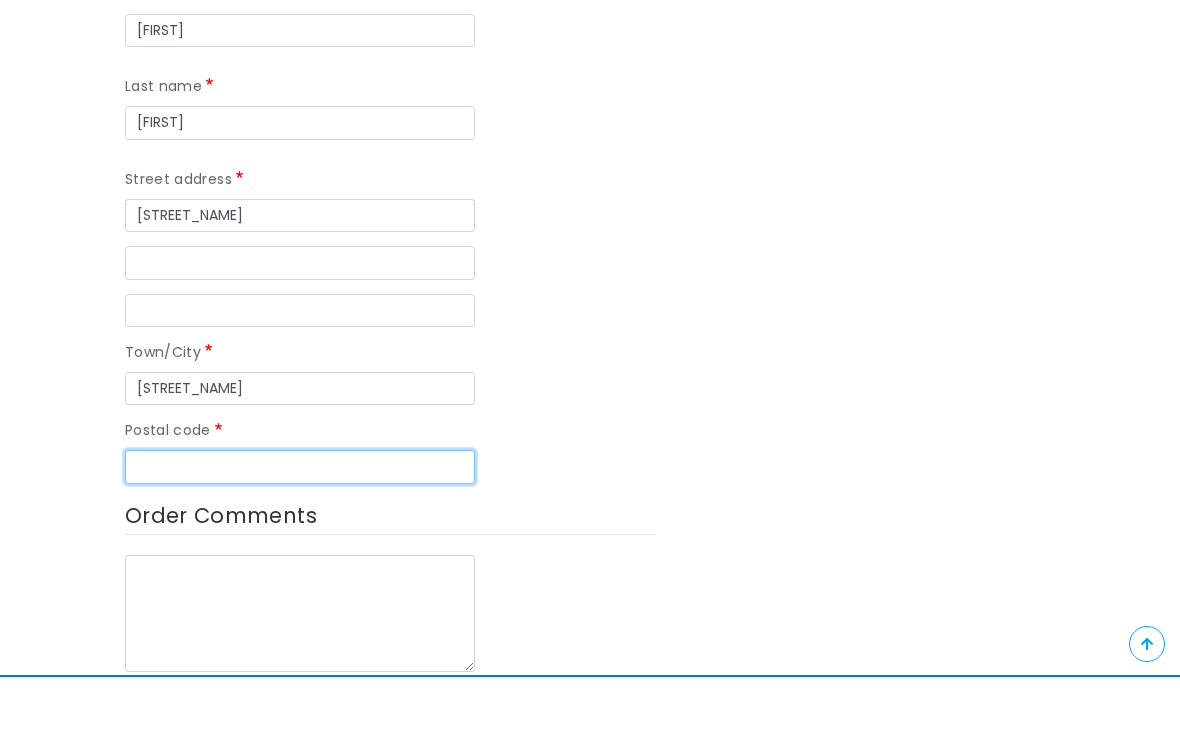 click on "Postal code" at bounding box center [300, 536] 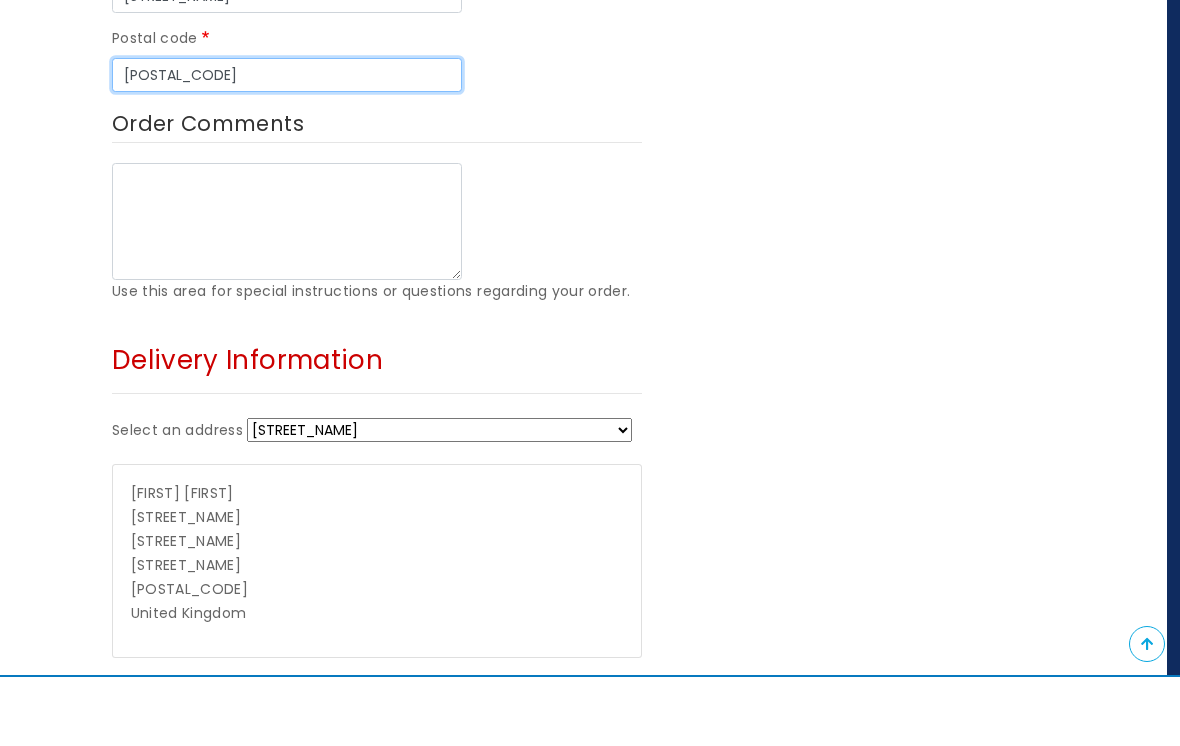 scroll, scrollTop: 1003, scrollLeft: 14, axis: both 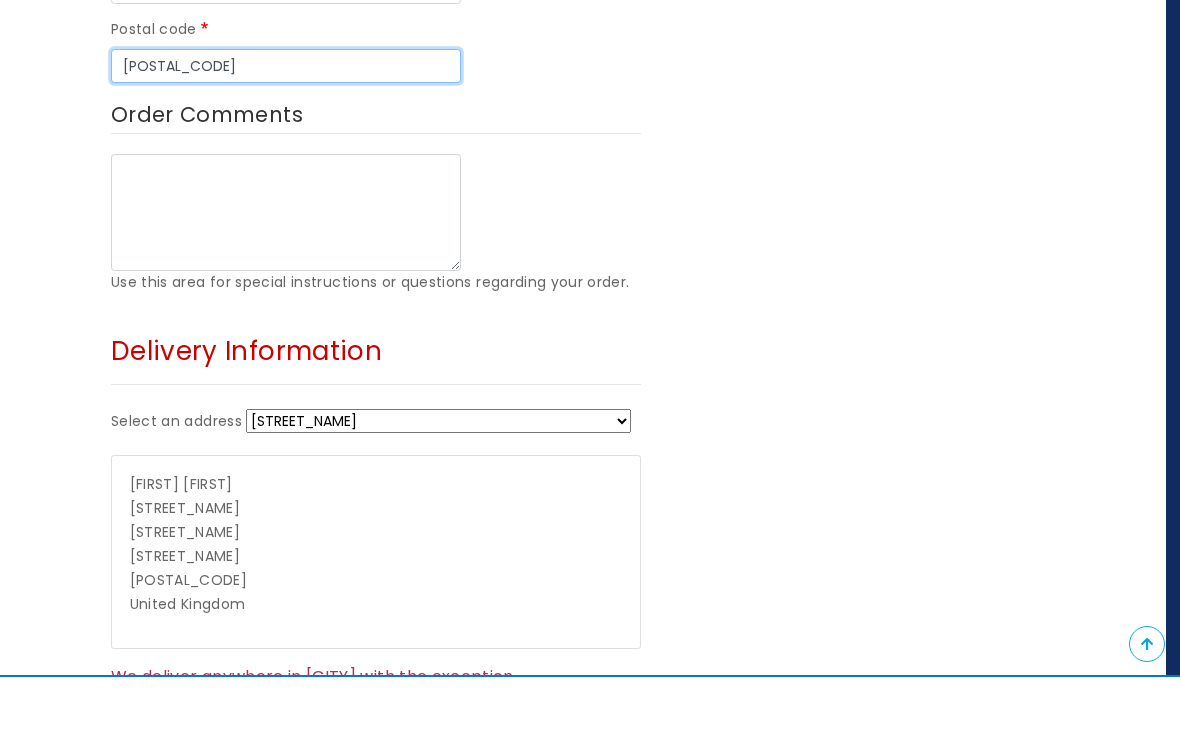 type on "[POSTAL_CODE]" 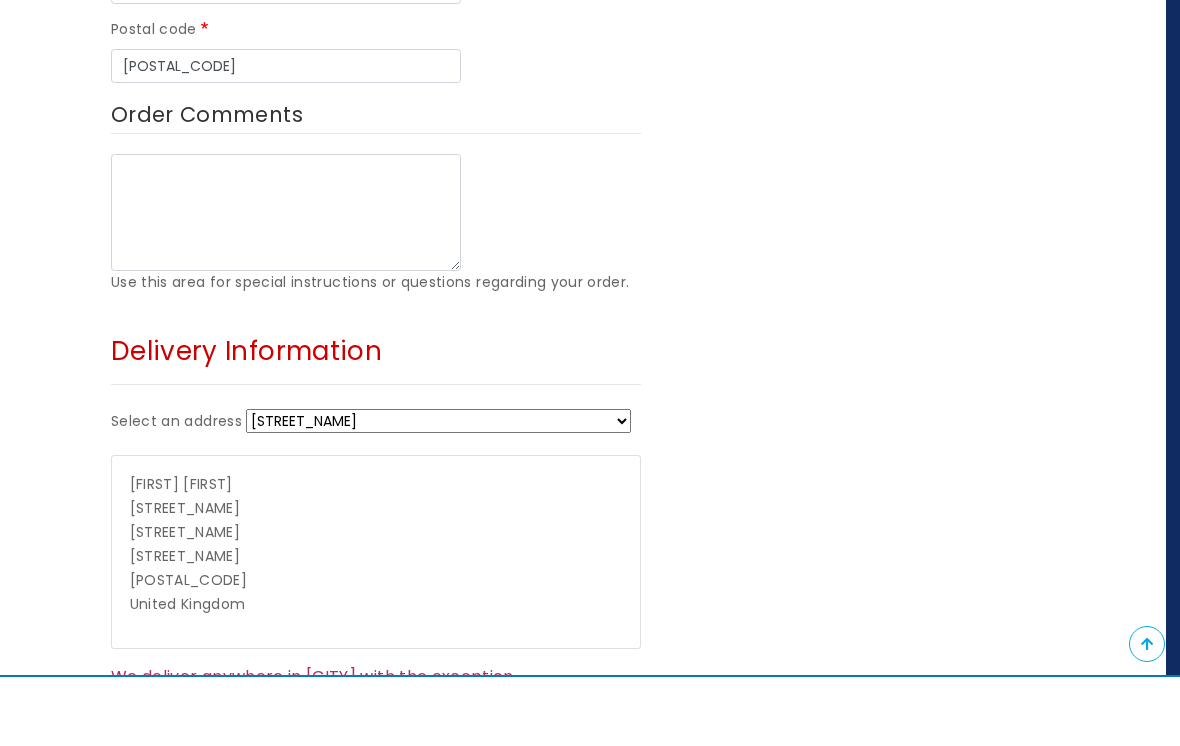 click on "19 Chichester Court Edgecombe Unit No.22, Hartley Park Care Home + Enter a new address" at bounding box center (438, 490) 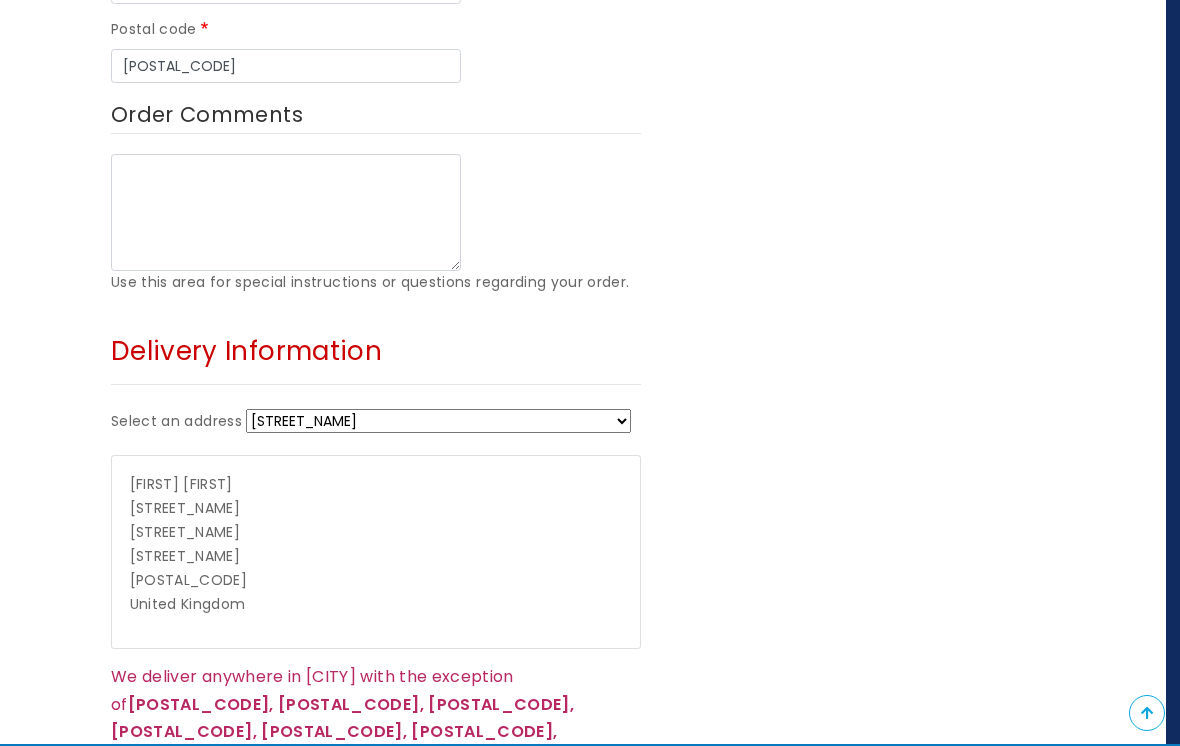 select on "1696" 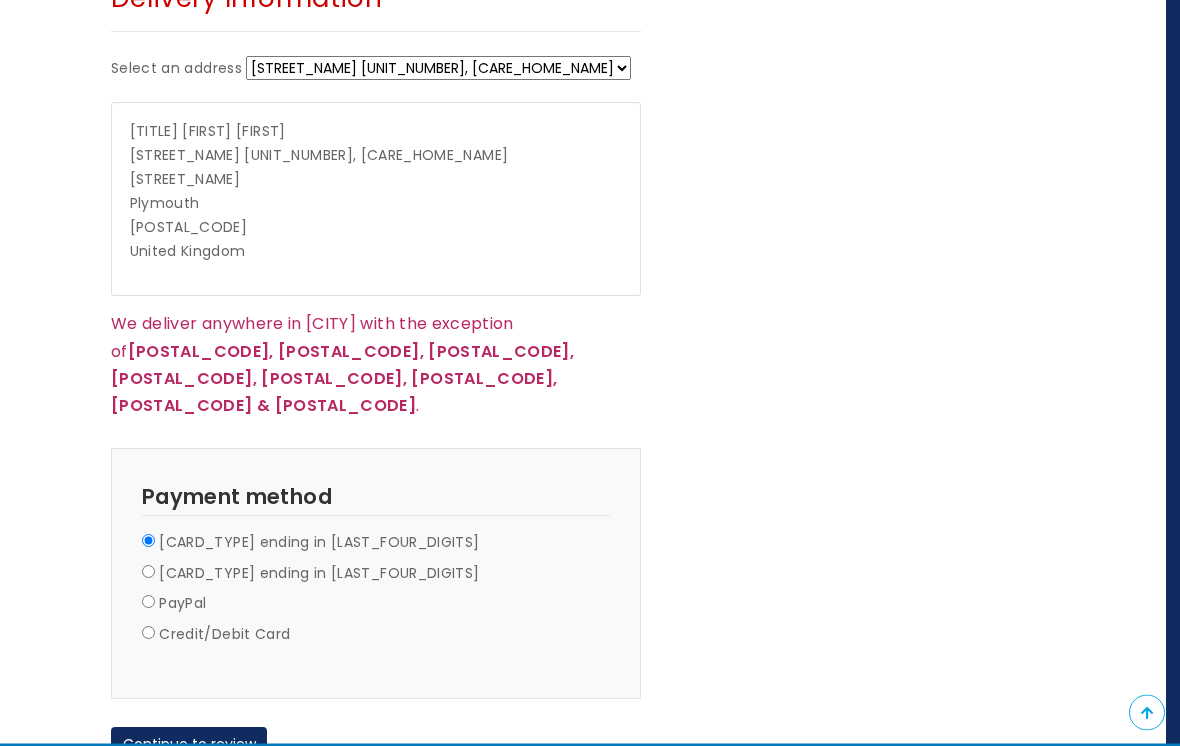 scroll, scrollTop: 1511, scrollLeft: 14, axis: both 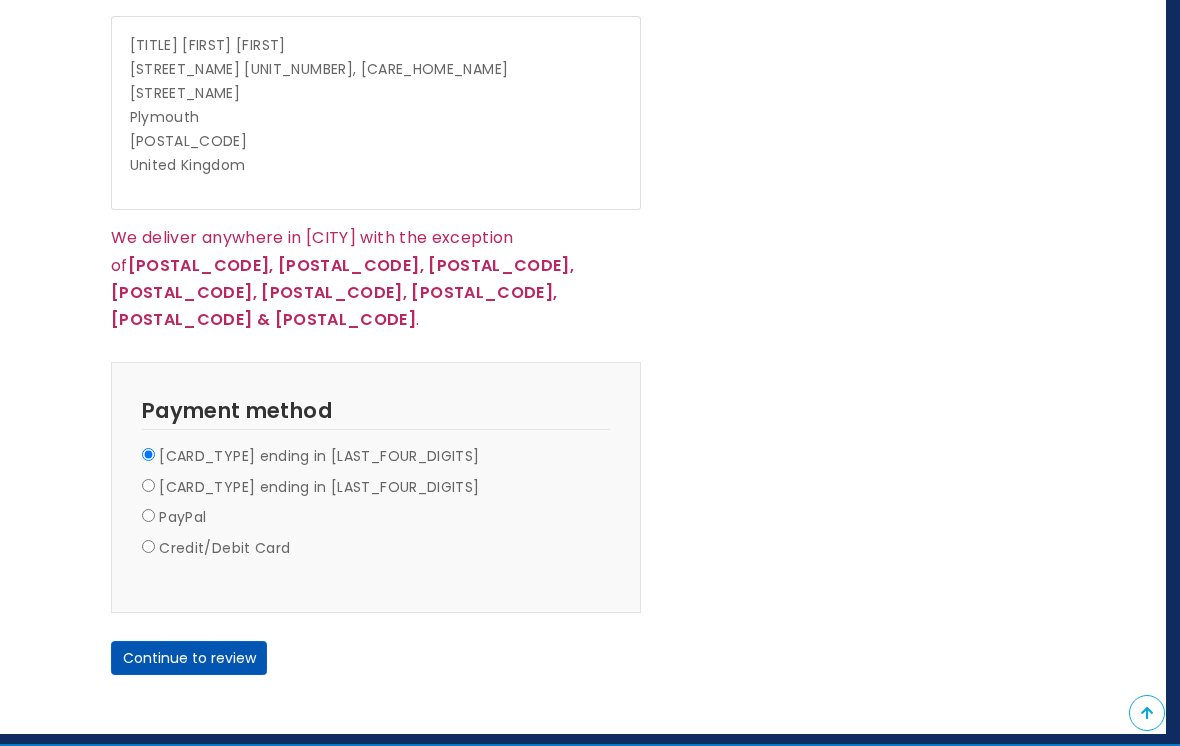 click on "Continue to review" at bounding box center [189, 658] 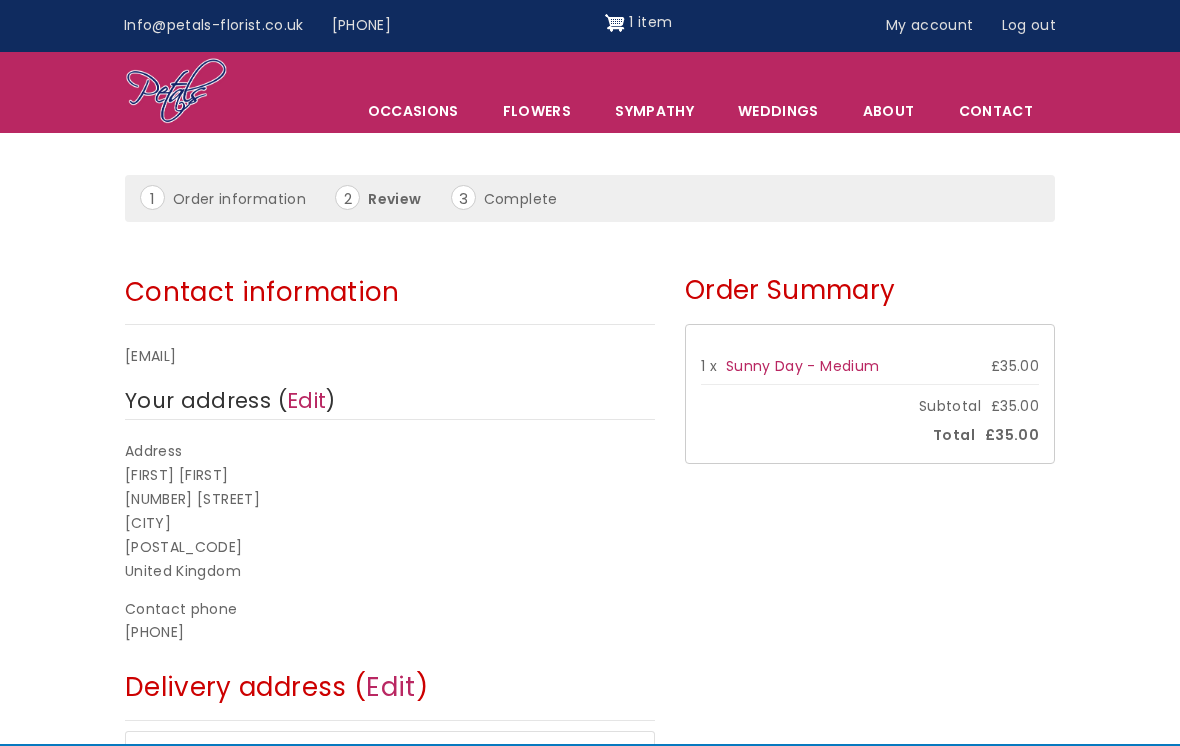 scroll, scrollTop: 0, scrollLeft: 0, axis: both 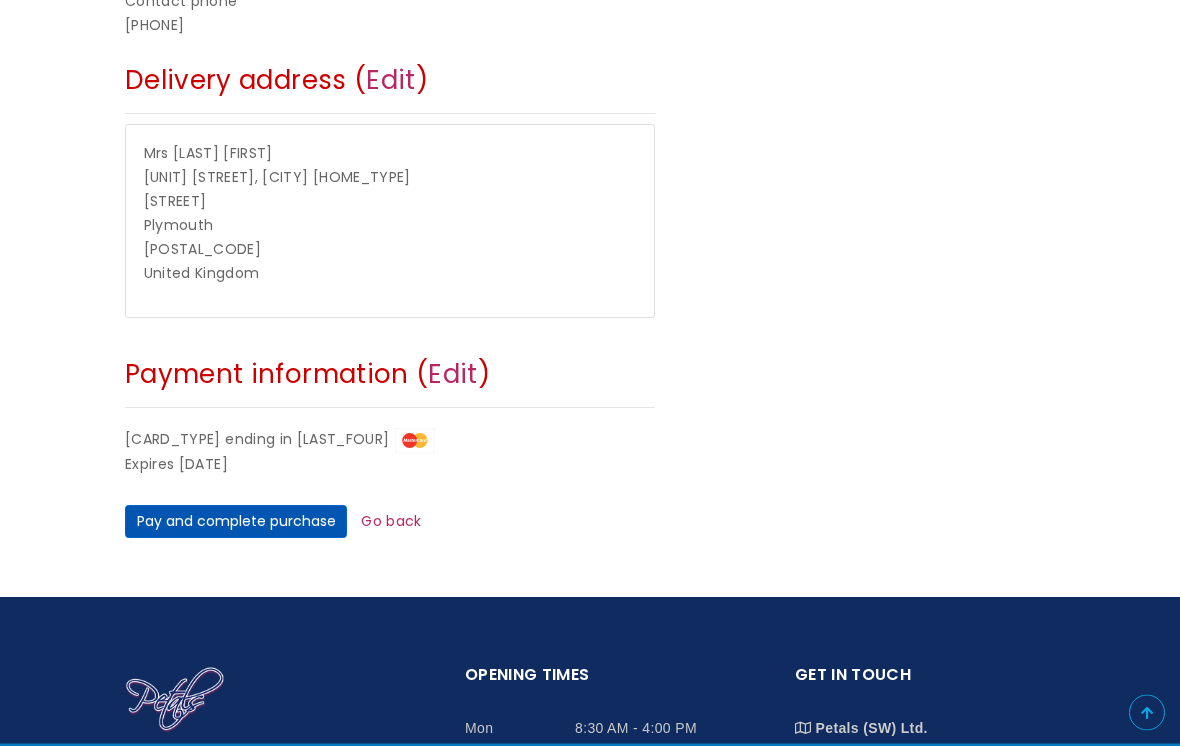 click on "Pay and complete purchase" at bounding box center [236, 523] 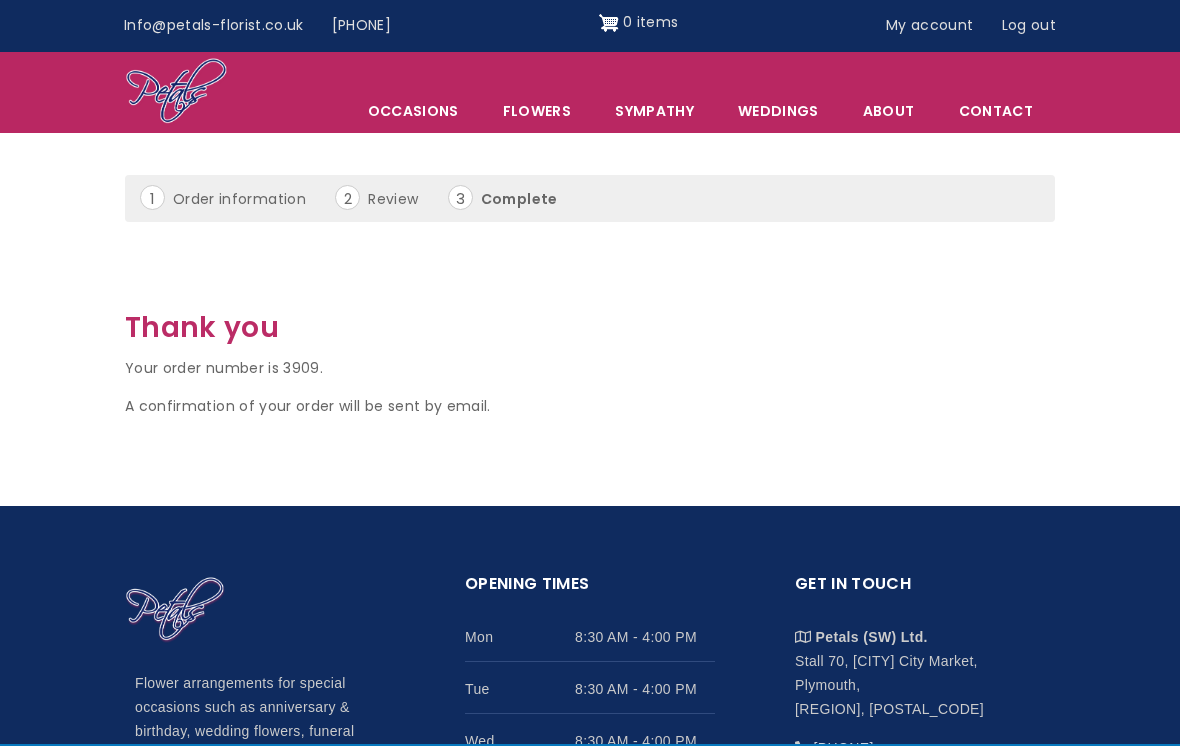 scroll, scrollTop: 0, scrollLeft: 0, axis: both 